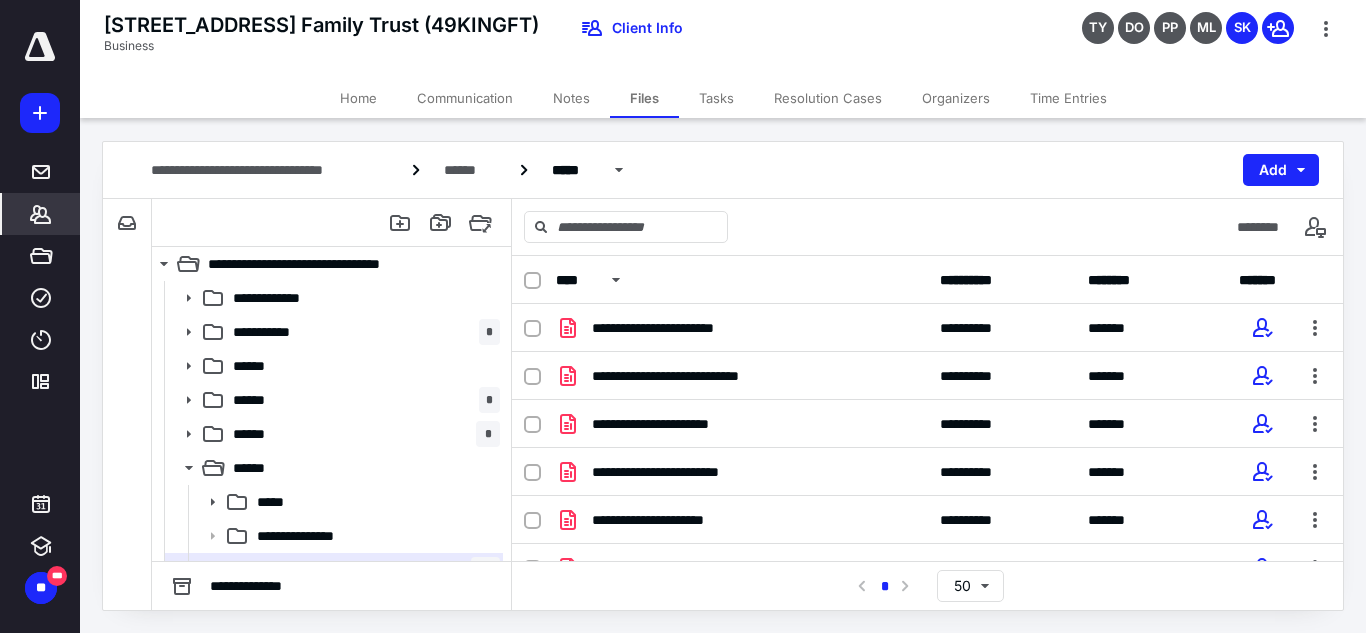 scroll, scrollTop: 0, scrollLeft: 0, axis: both 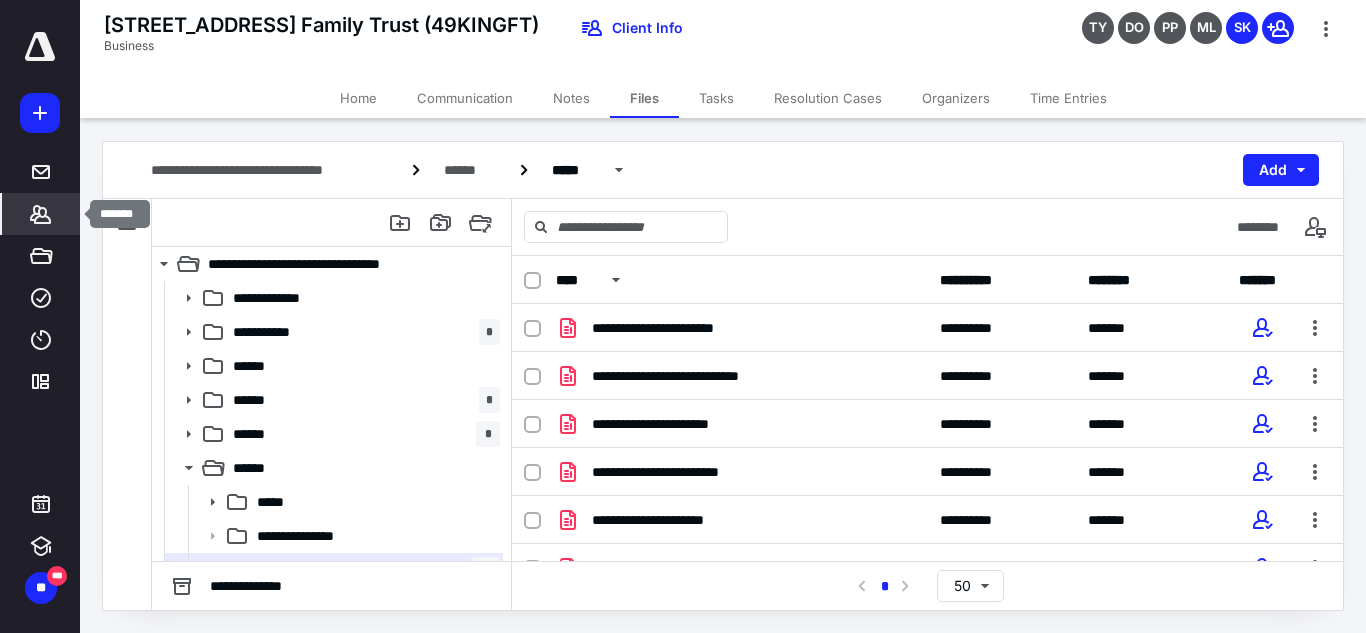 click 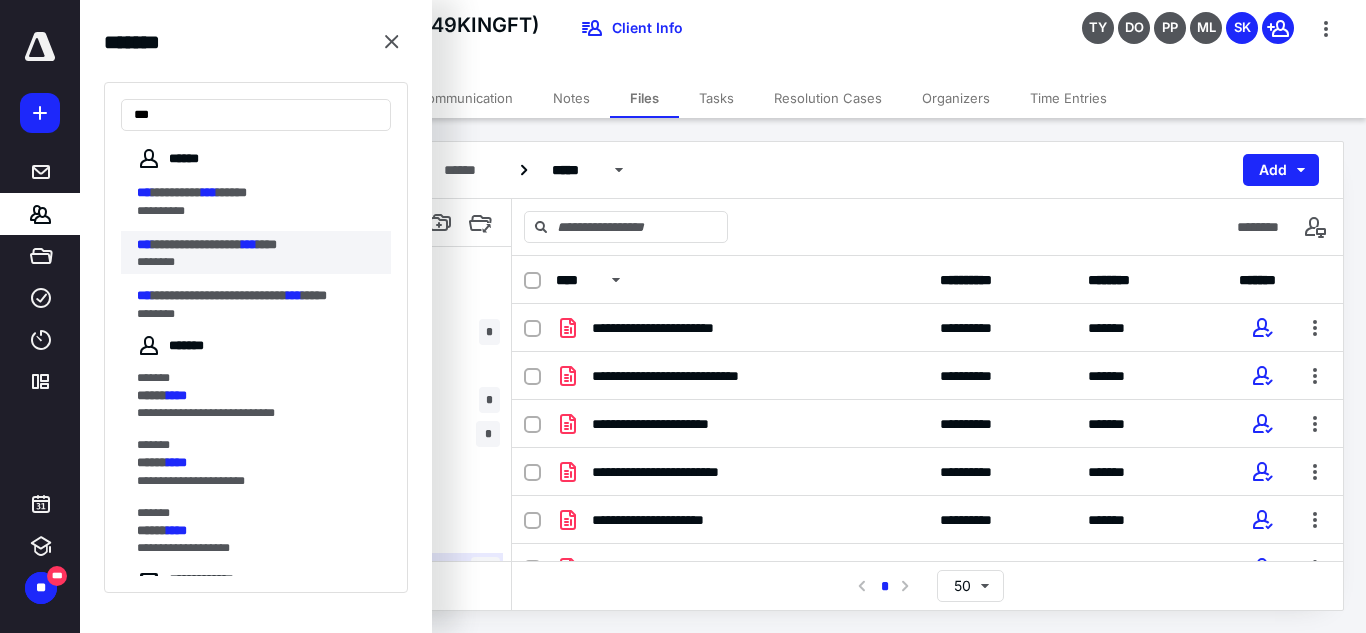 type on "***" 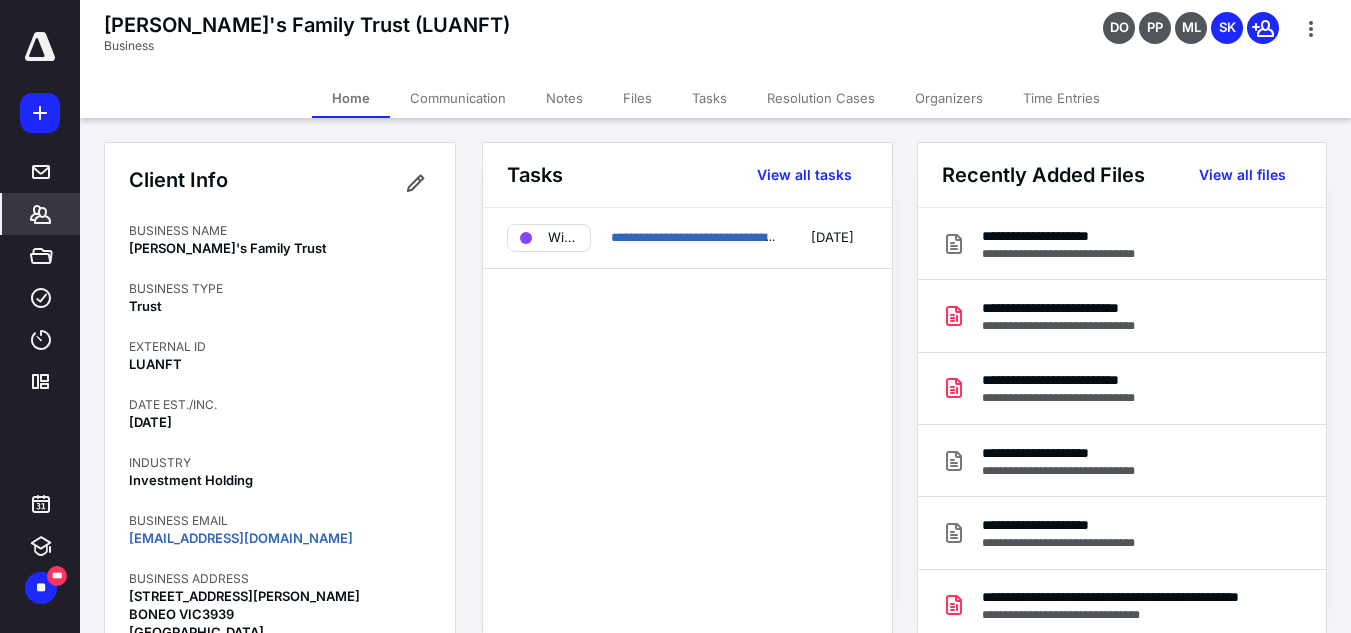 click on "Files" at bounding box center (637, 98) 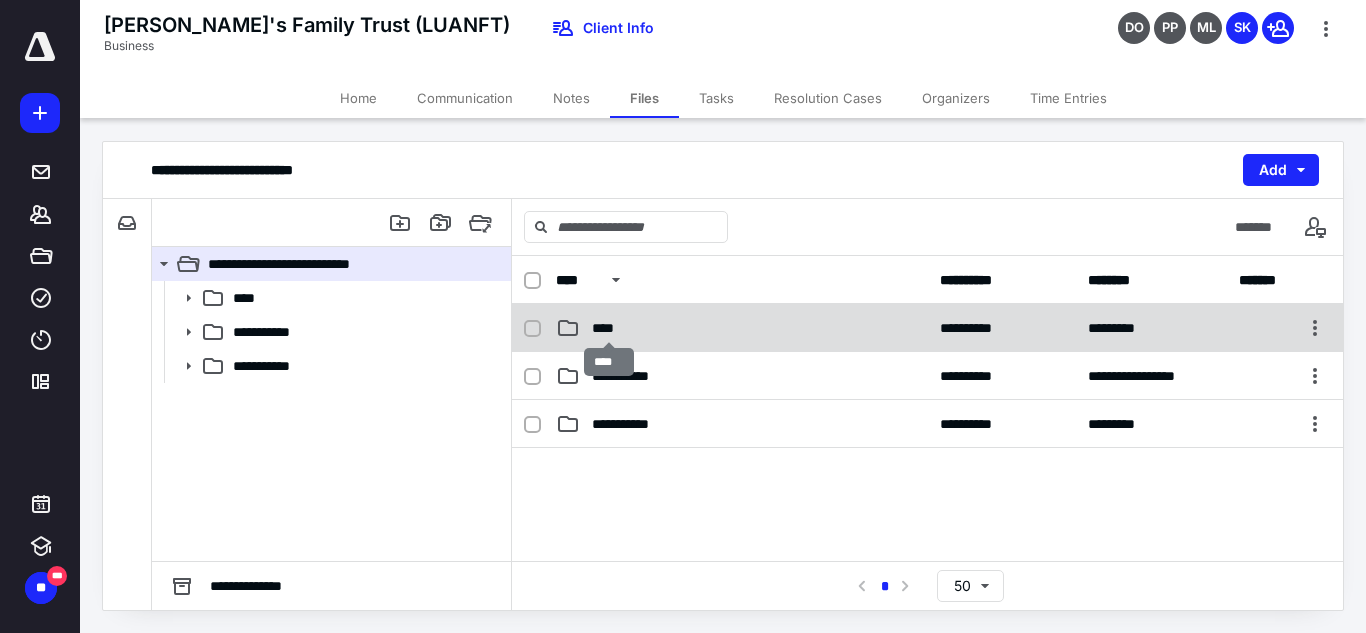 click on "****" at bounding box center (609, 328) 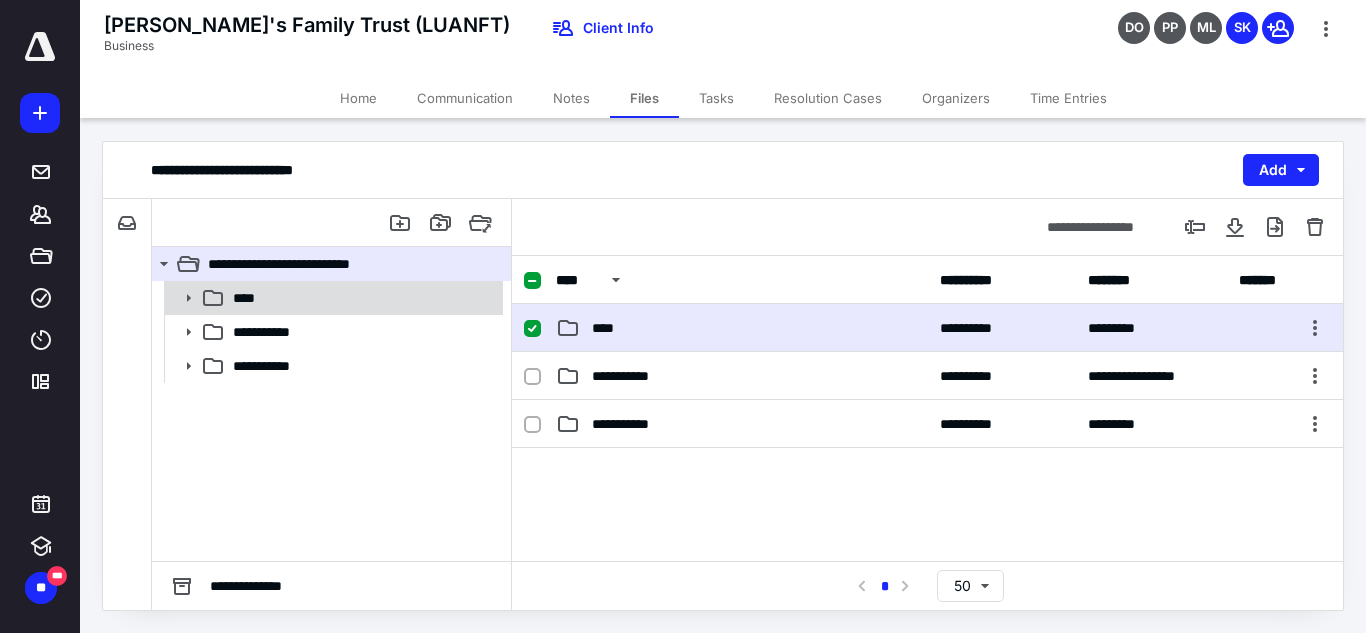 click 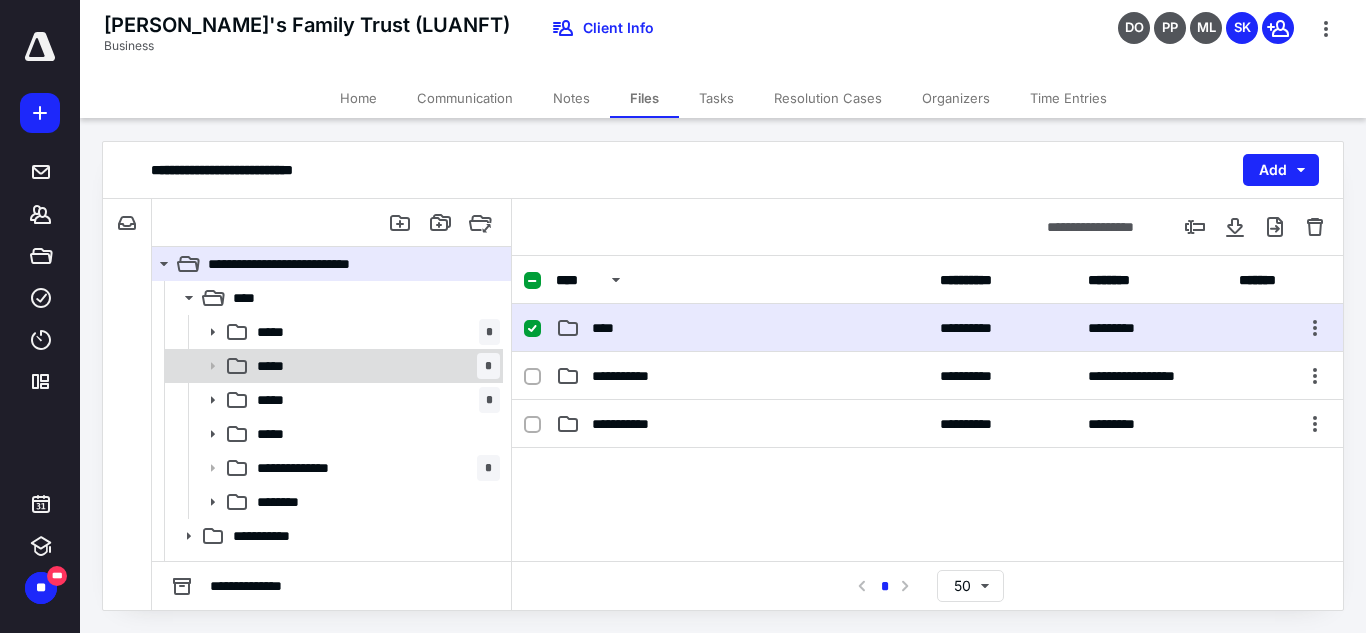 click on "***** *" at bounding box center [374, 366] 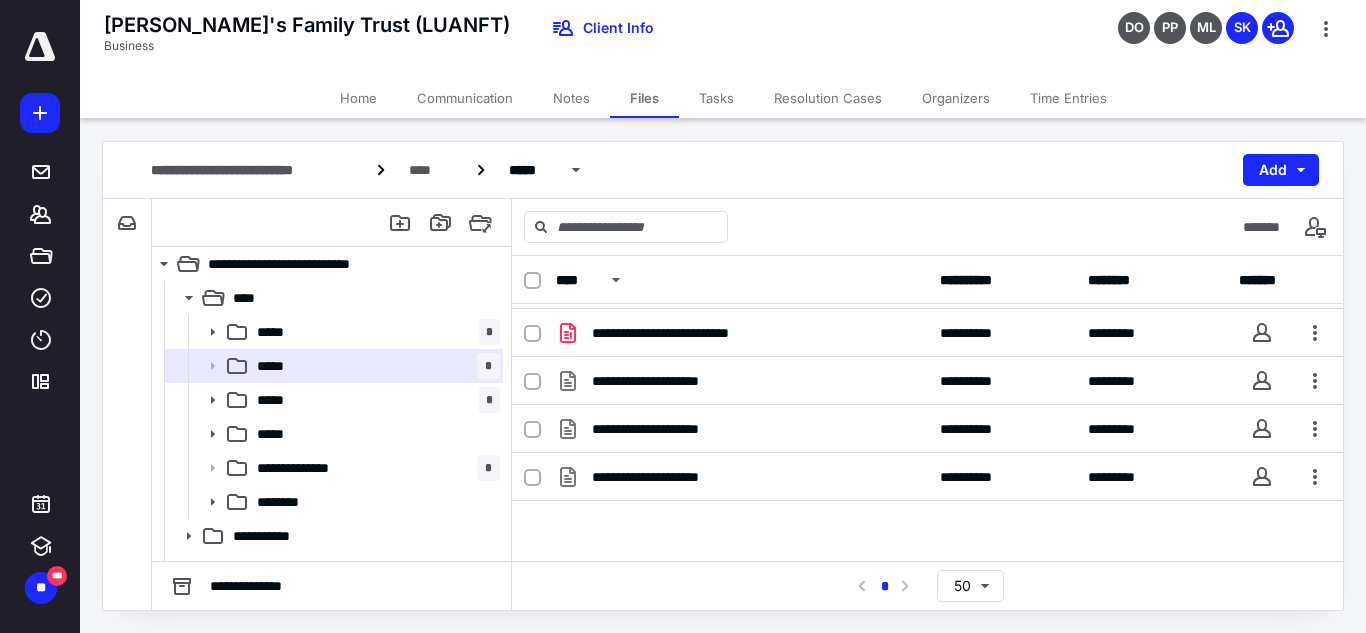 scroll, scrollTop: 0, scrollLeft: 0, axis: both 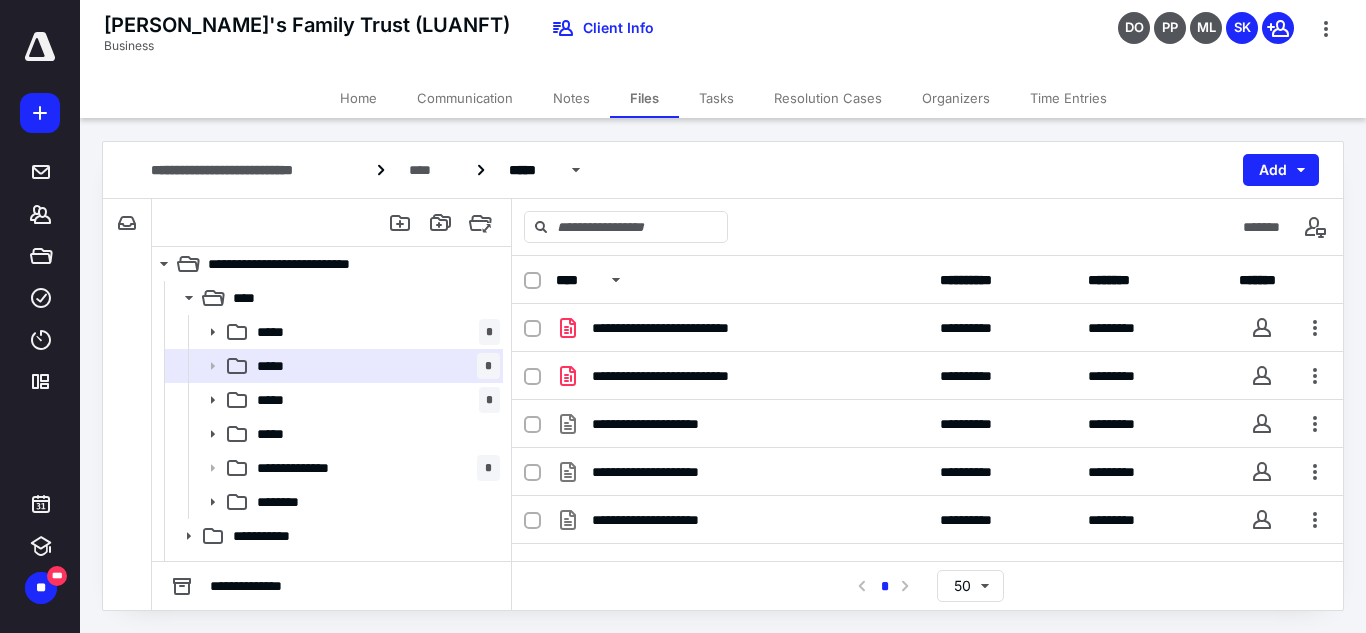 click 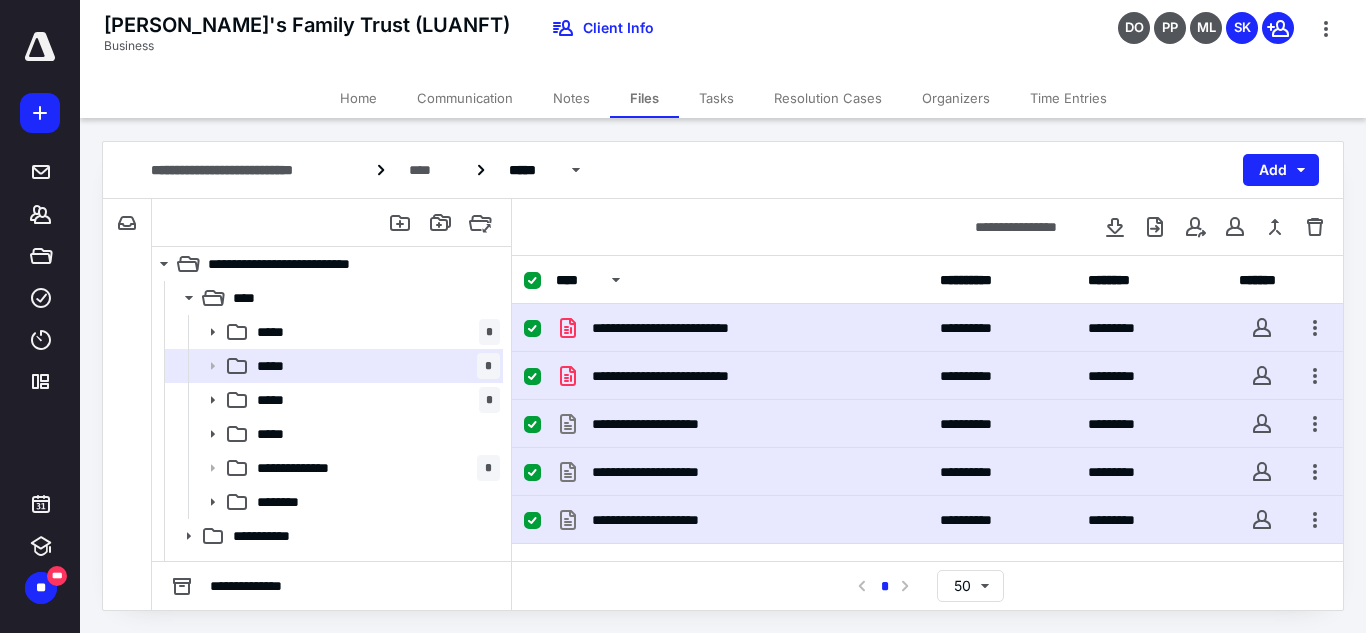 scroll, scrollTop: 43, scrollLeft: 0, axis: vertical 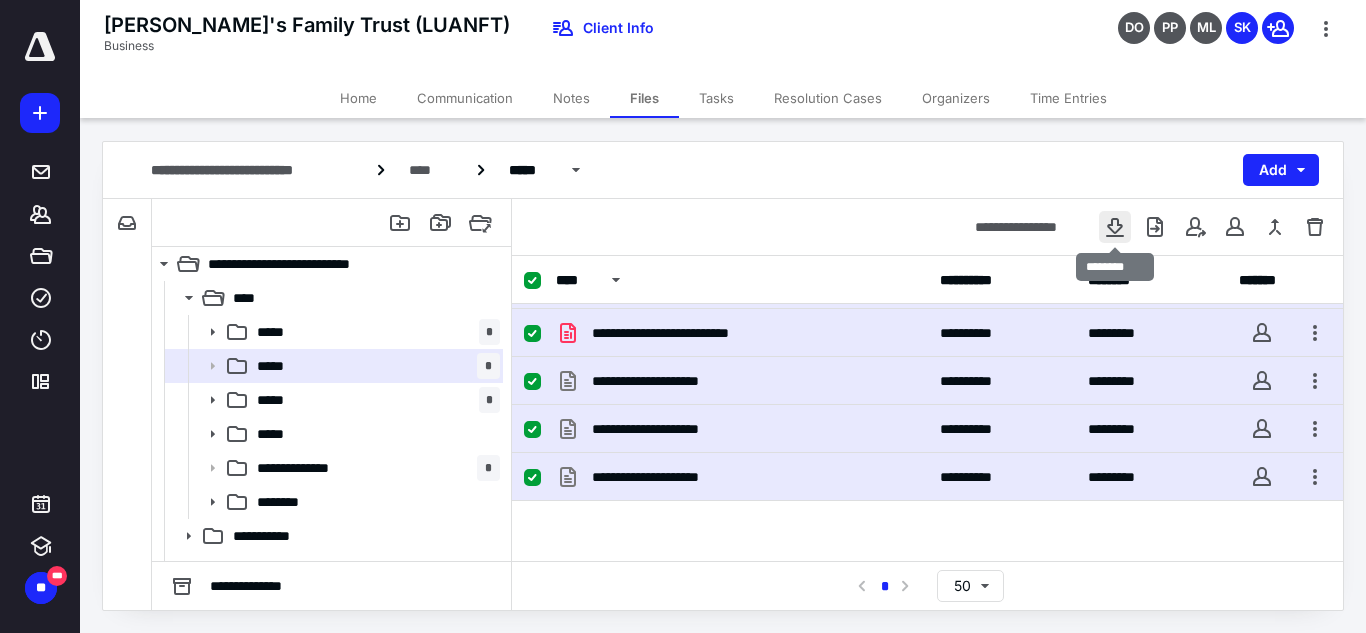 click at bounding box center (1115, 227) 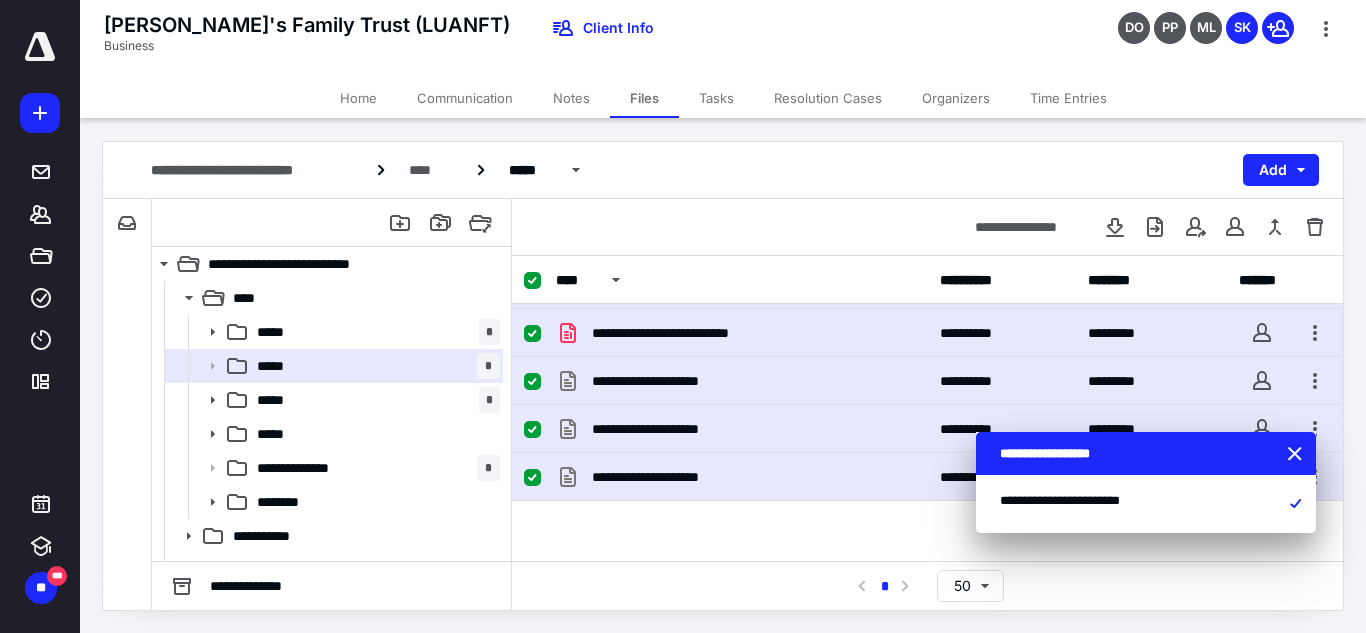 type 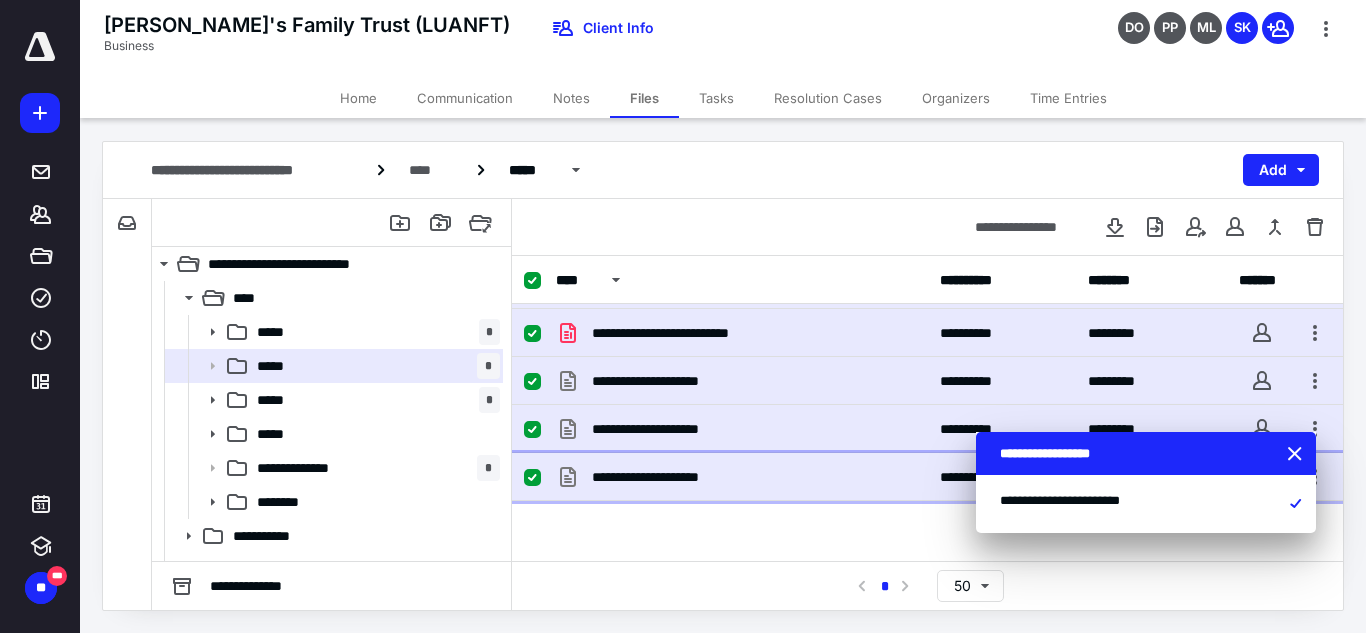 click on "**********" at bounding box center [927, 477] 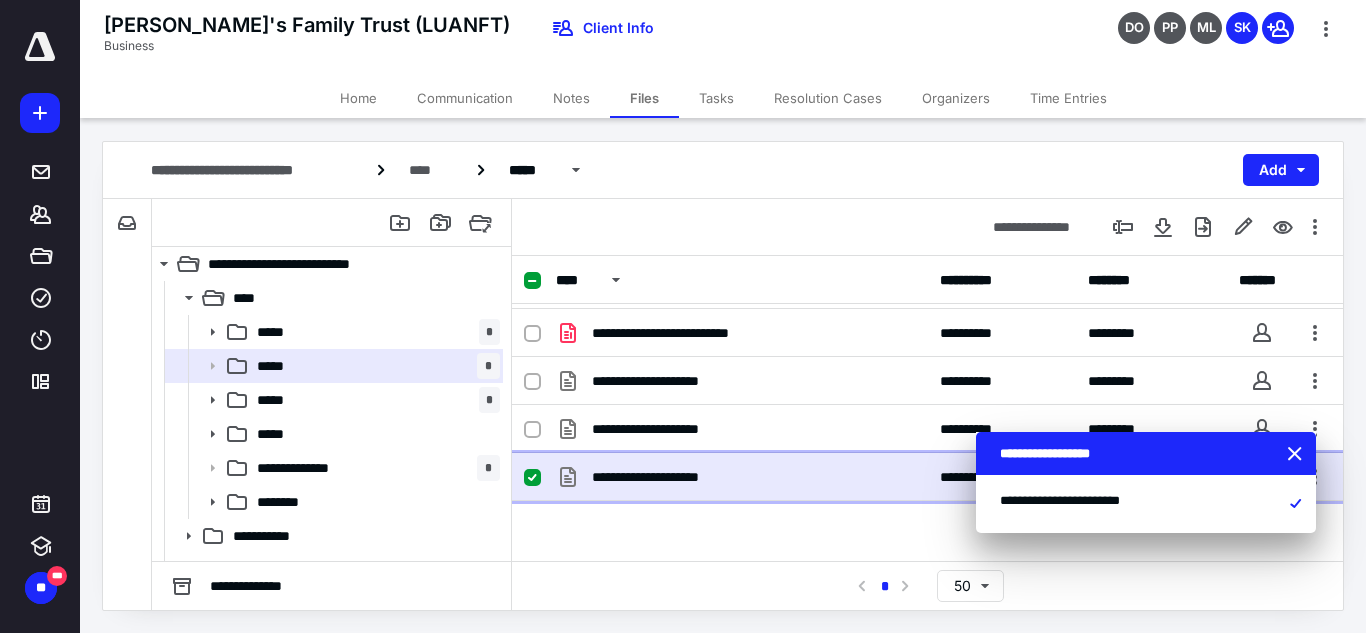 click on "**********" at bounding box center [927, 477] 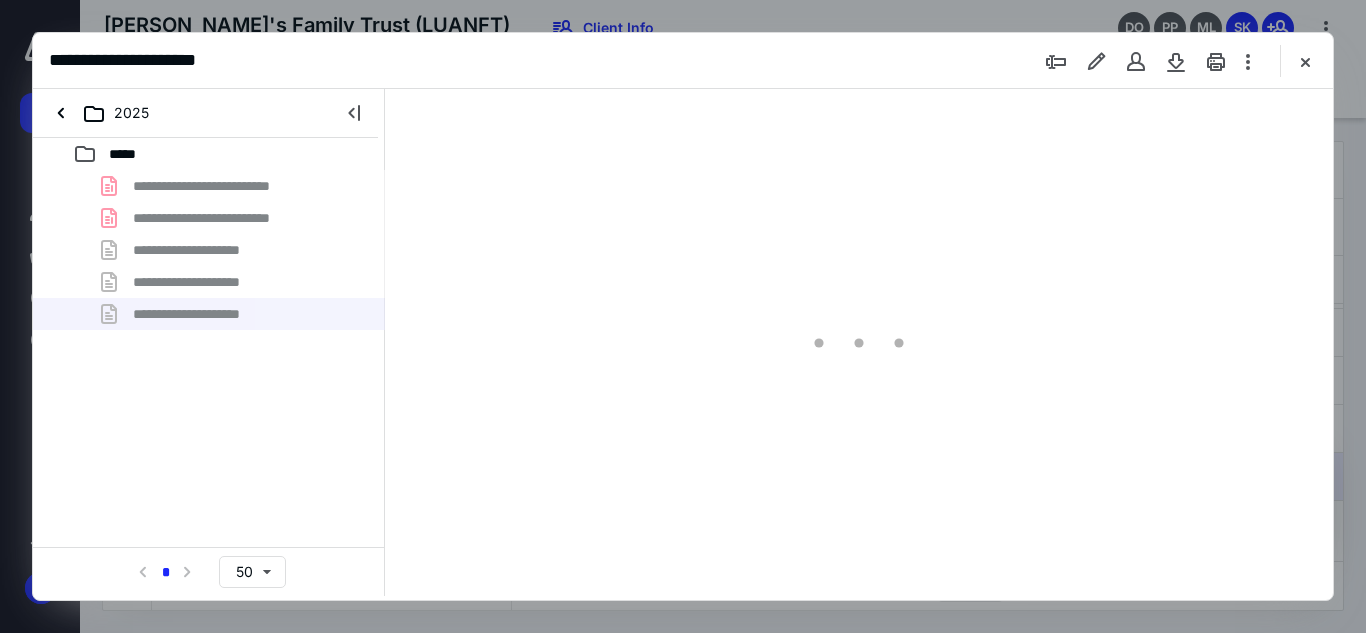 scroll, scrollTop: 0, scrollLeft: 0, axis: both 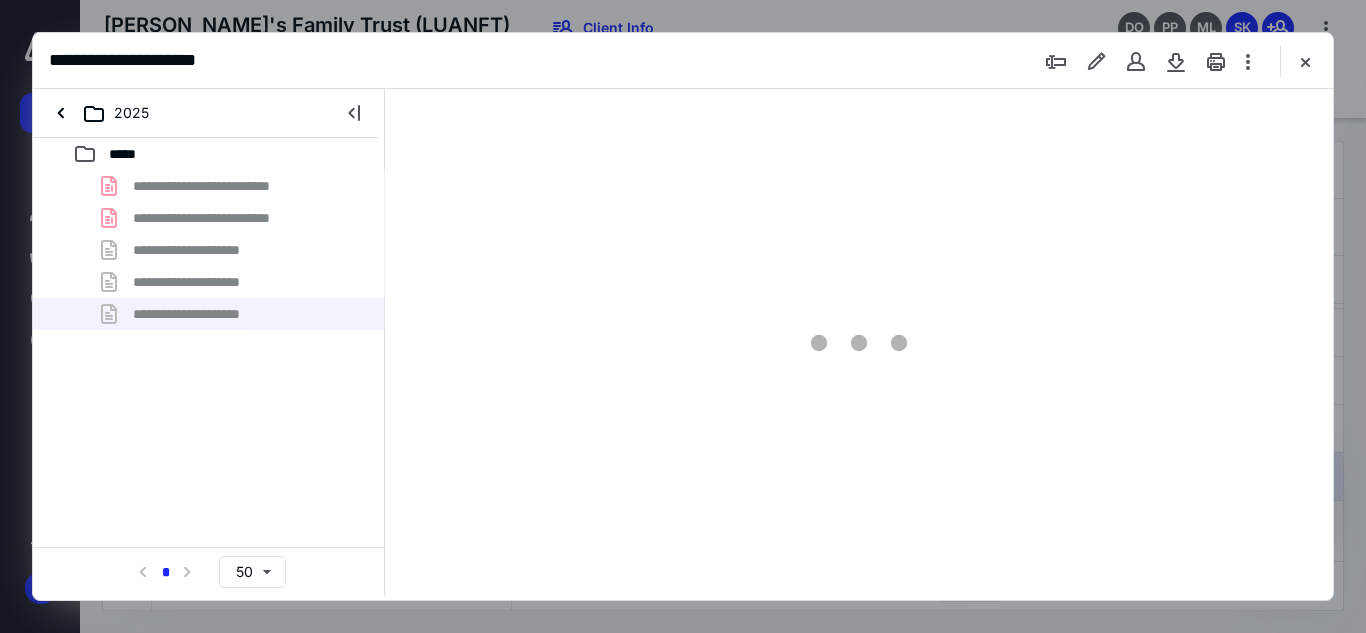 type on "54" 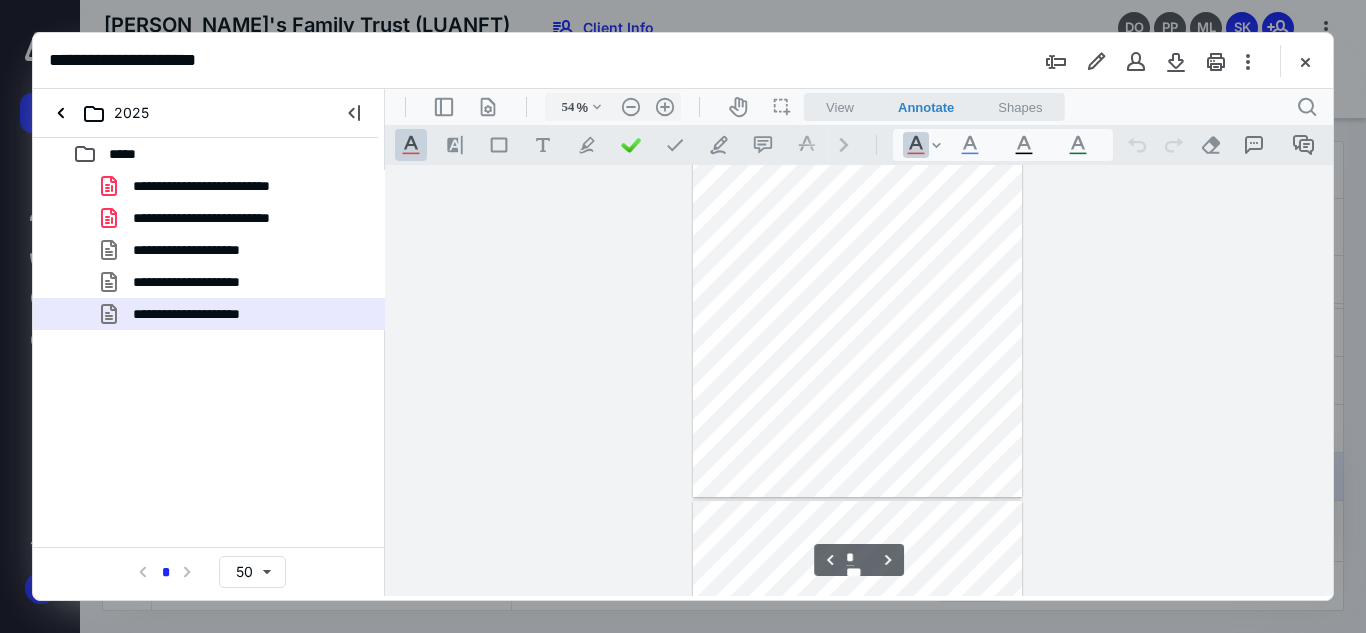 scroll, scrollTop: 2149, scrollLeft: 0, axis: vertical 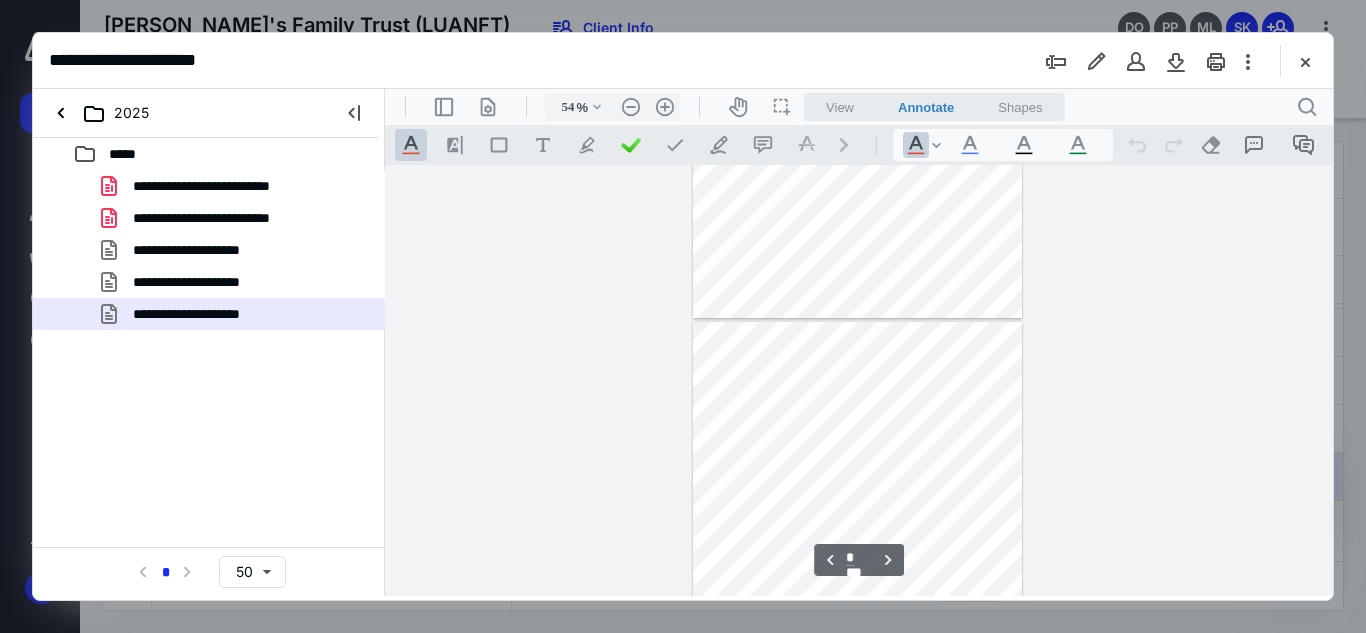type on "*" 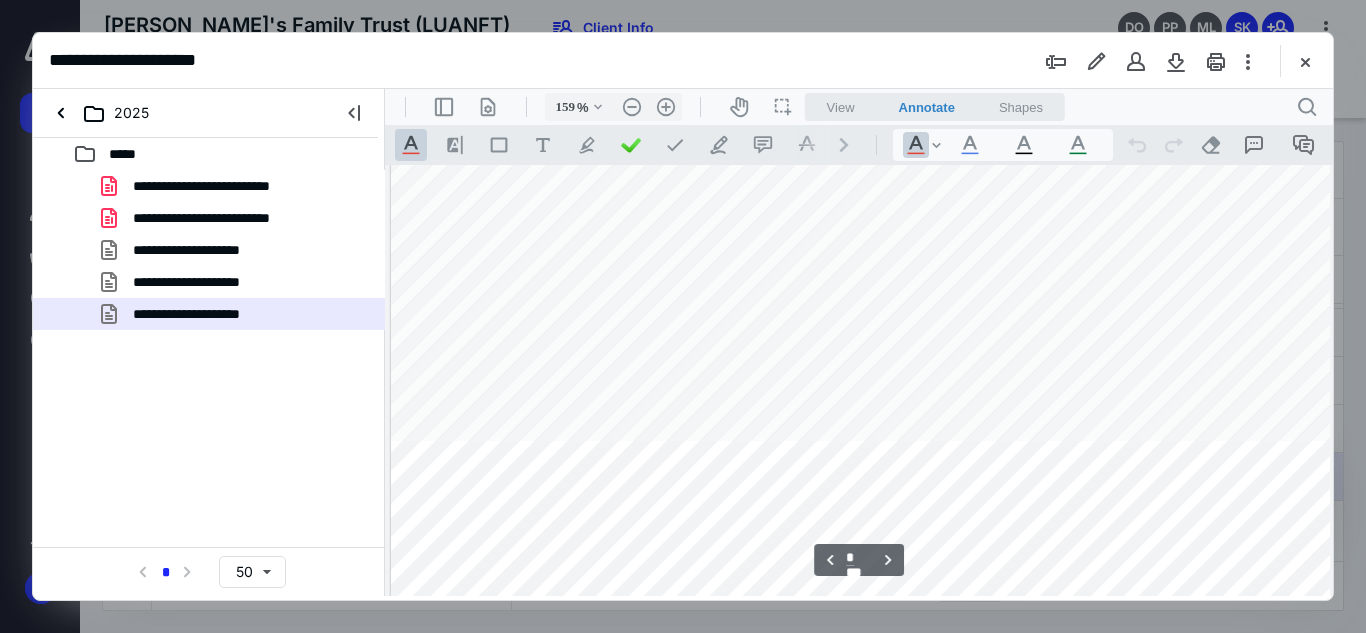 scroll, scrollTop: 3999, scrollLeft: 23, axis: both 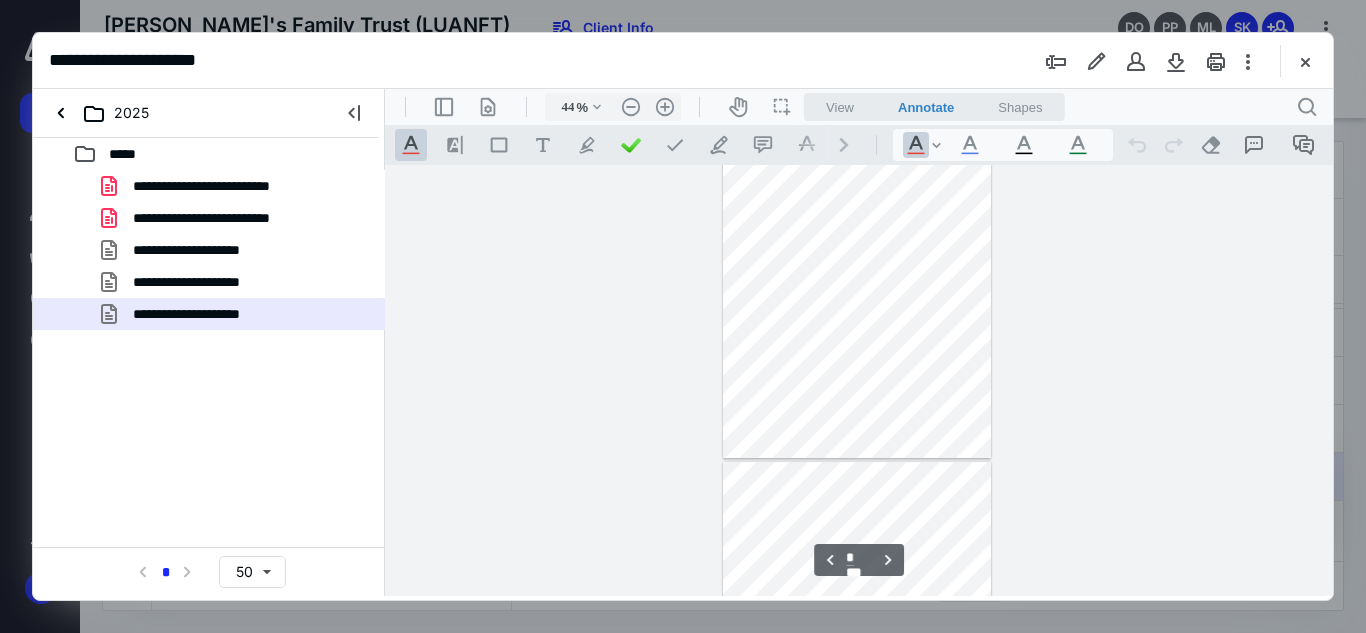 type on "37" 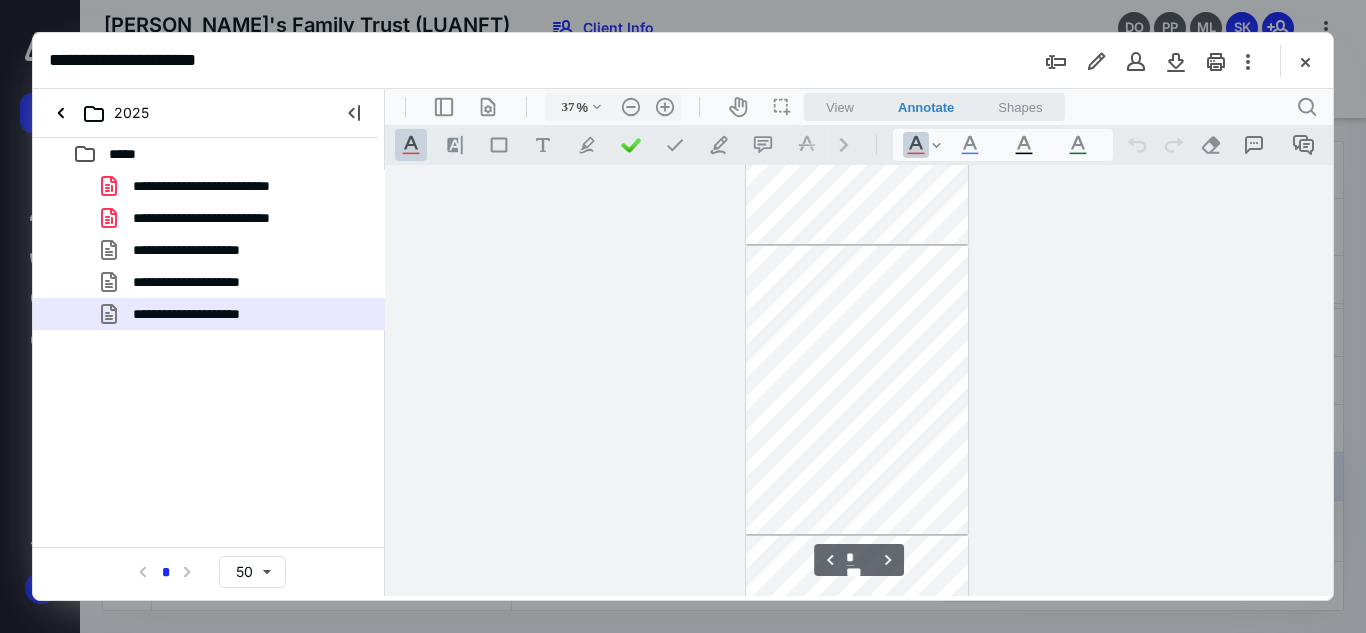 type on "*" 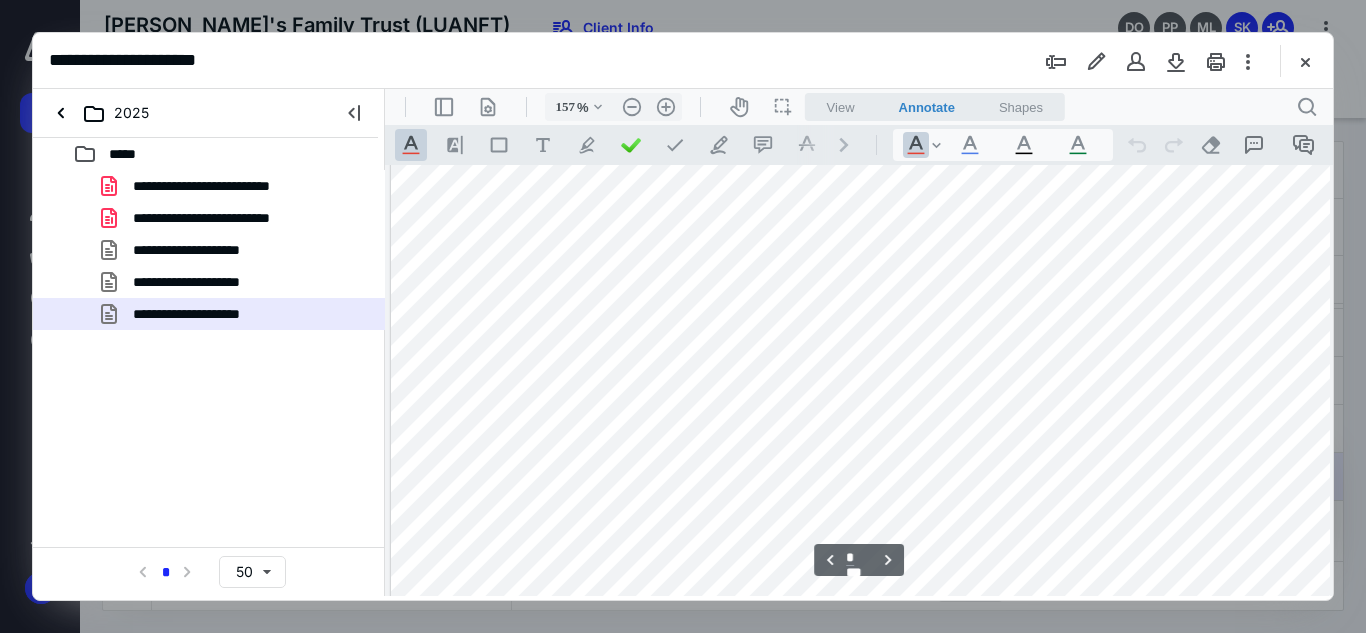 scroll, scrollTop: 6375, scrollLeft: 309, axis: both 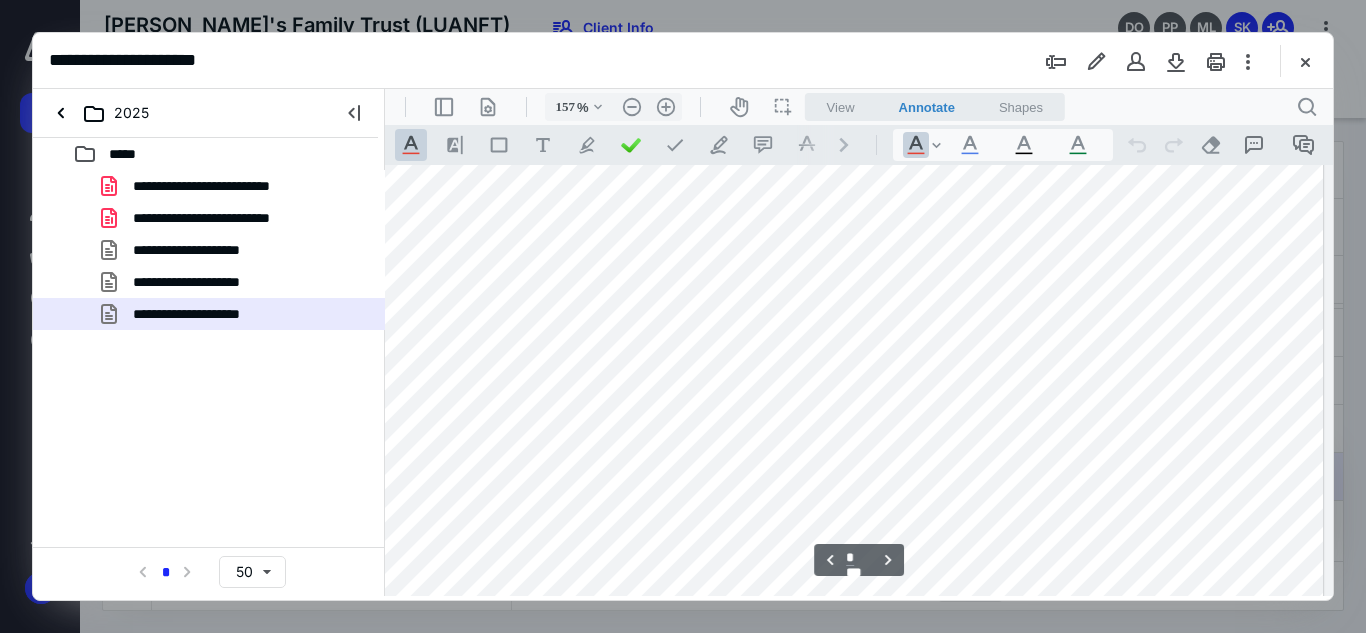 type on "257" 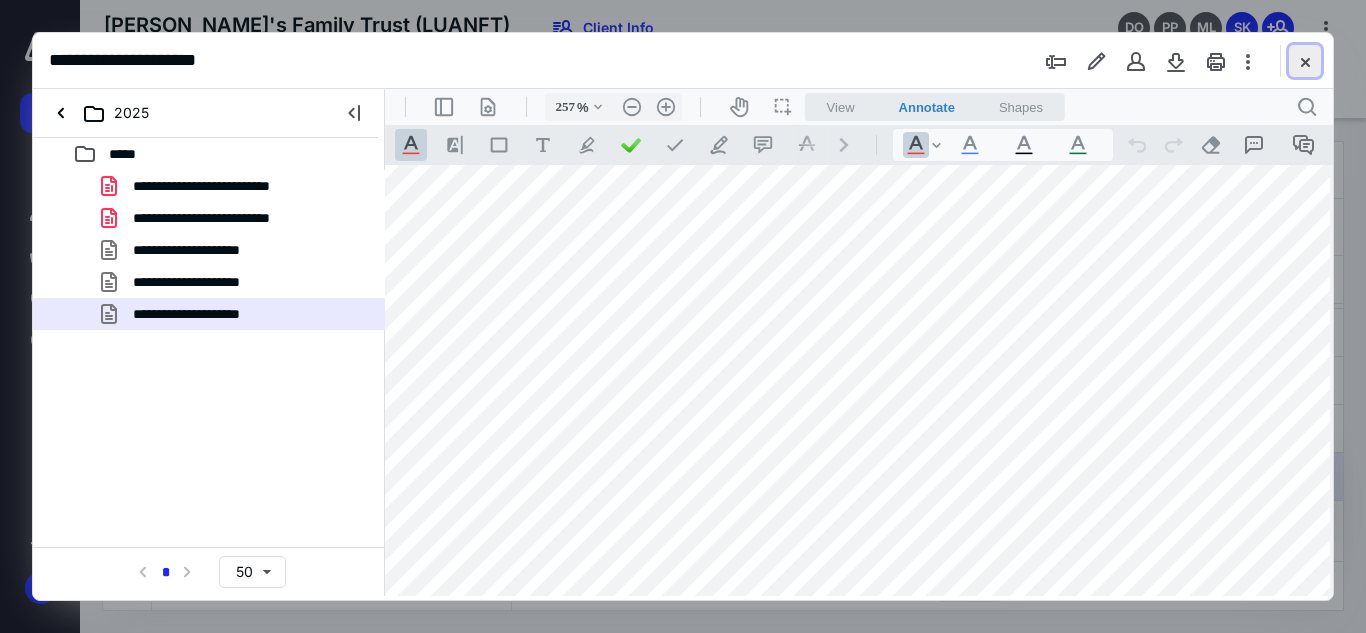 click at bounding box center (1305, 61) 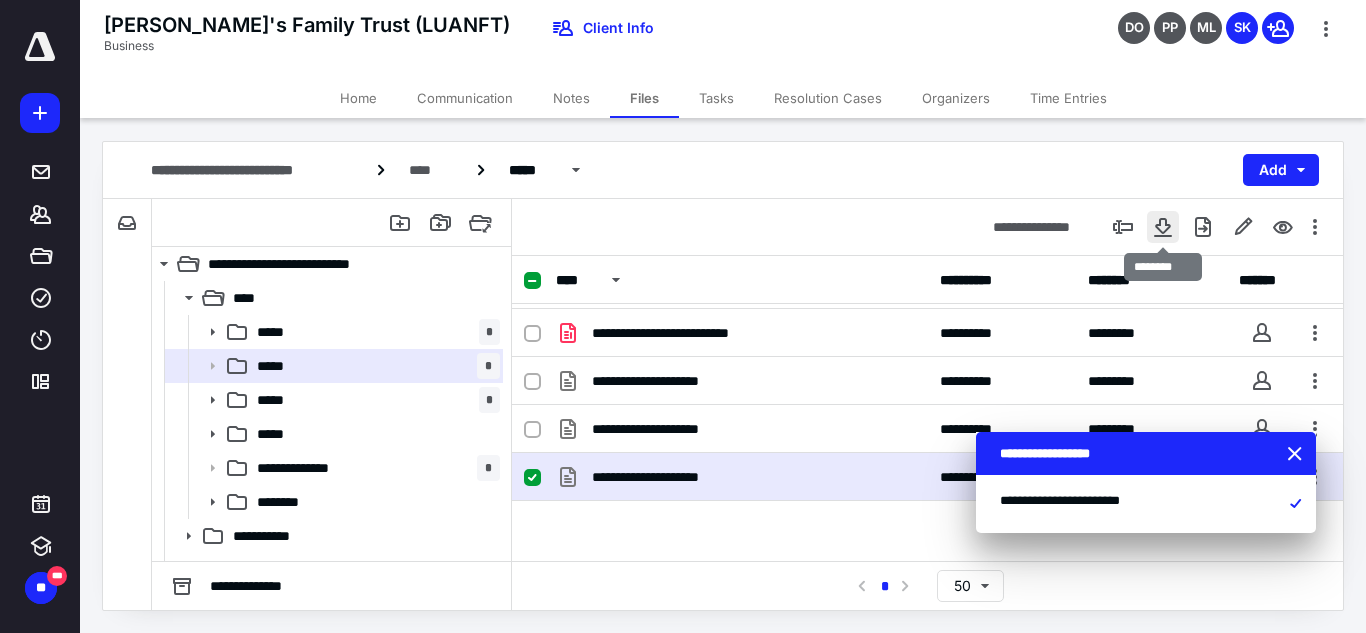 click at bounding box center [1163, 227] 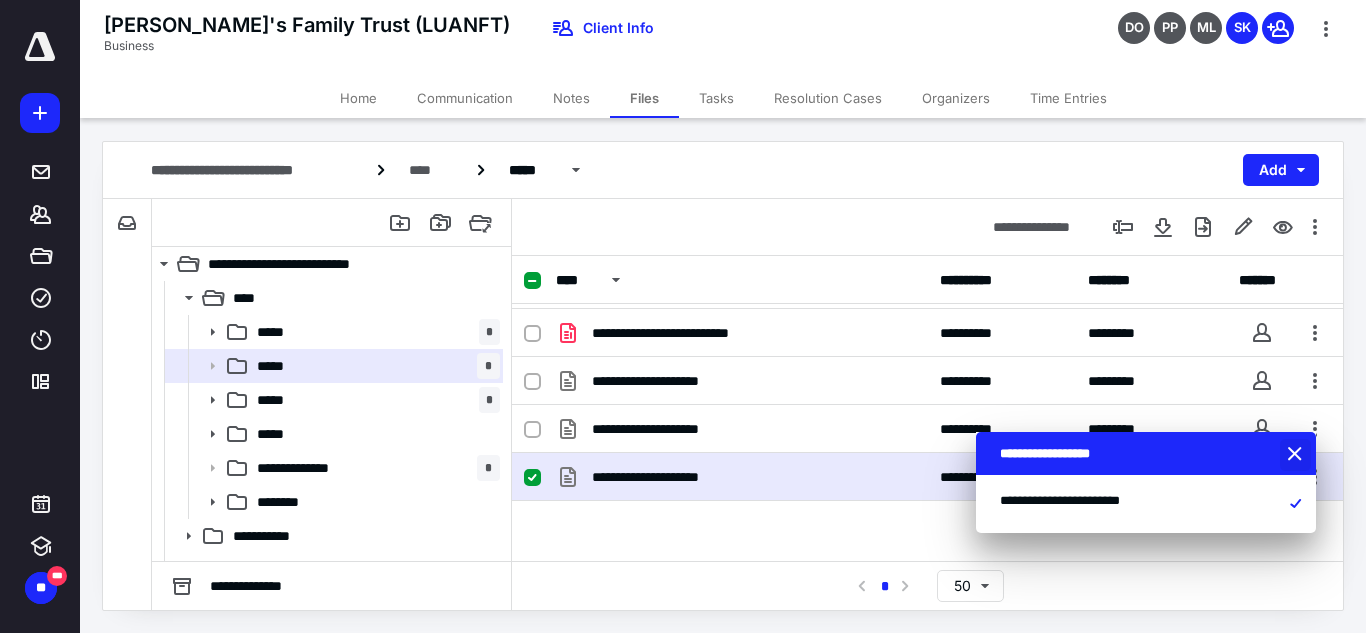click at bounding box center [1297, 455] 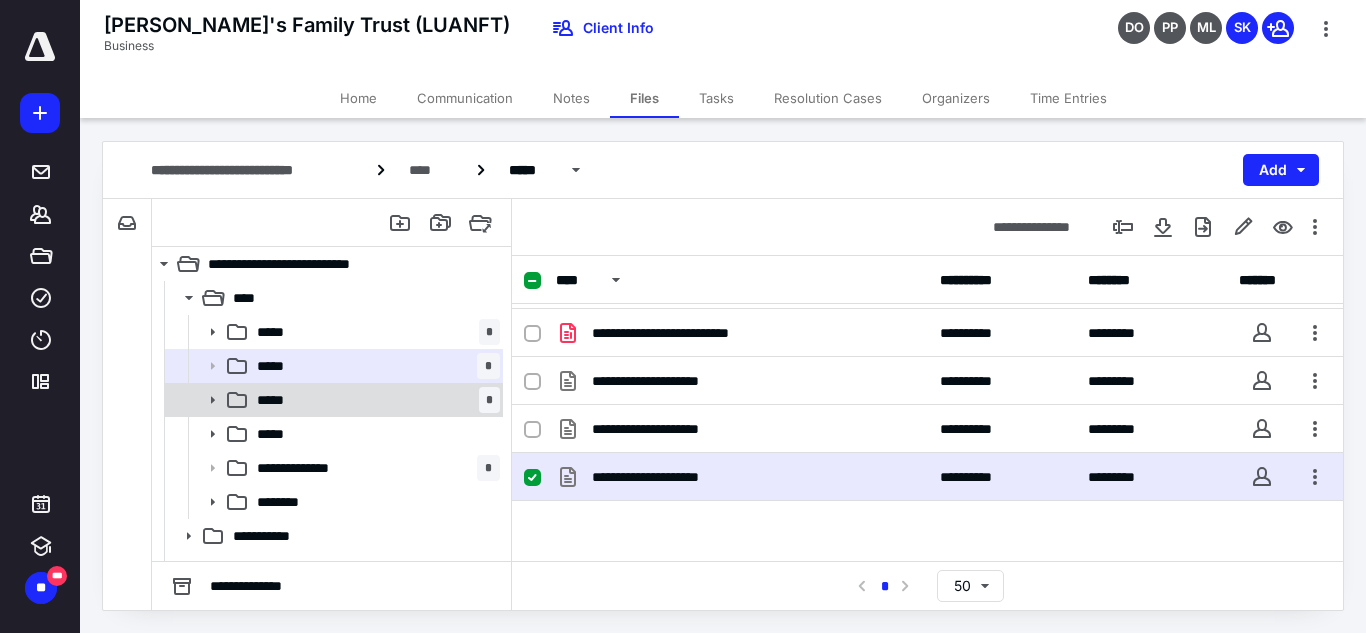 click on "***** *" at bounding box center [374, 400] 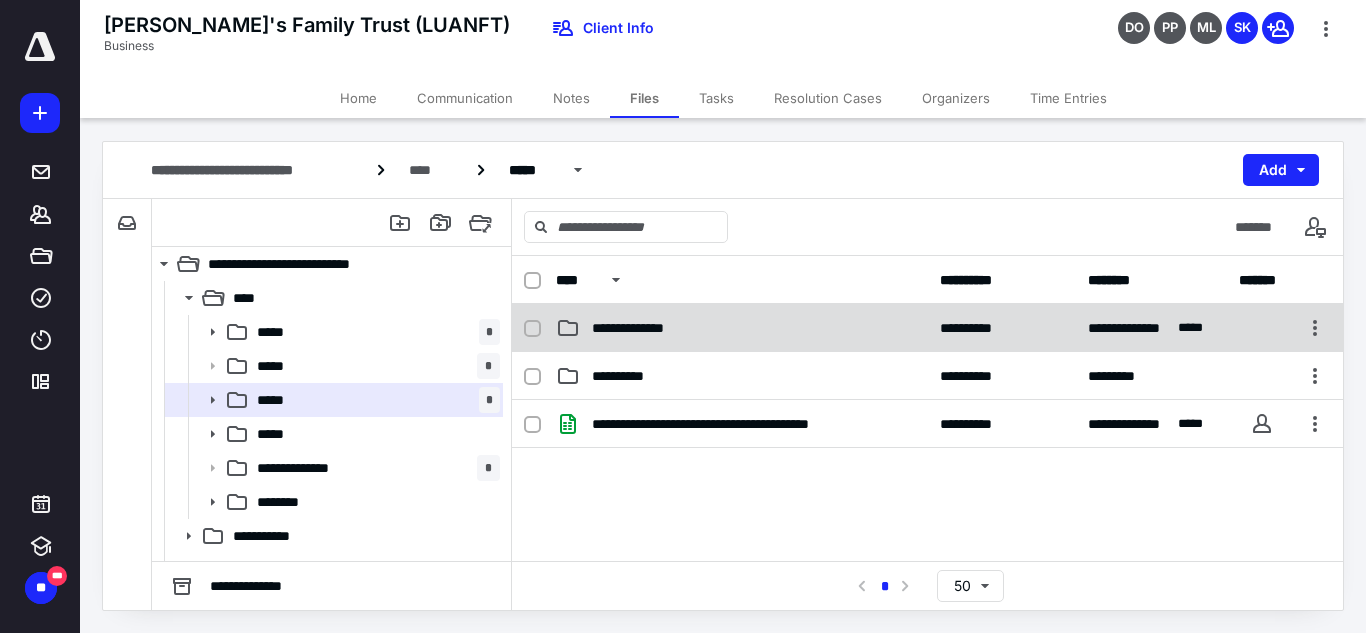click on "**********" at bounding box center [742, 328] 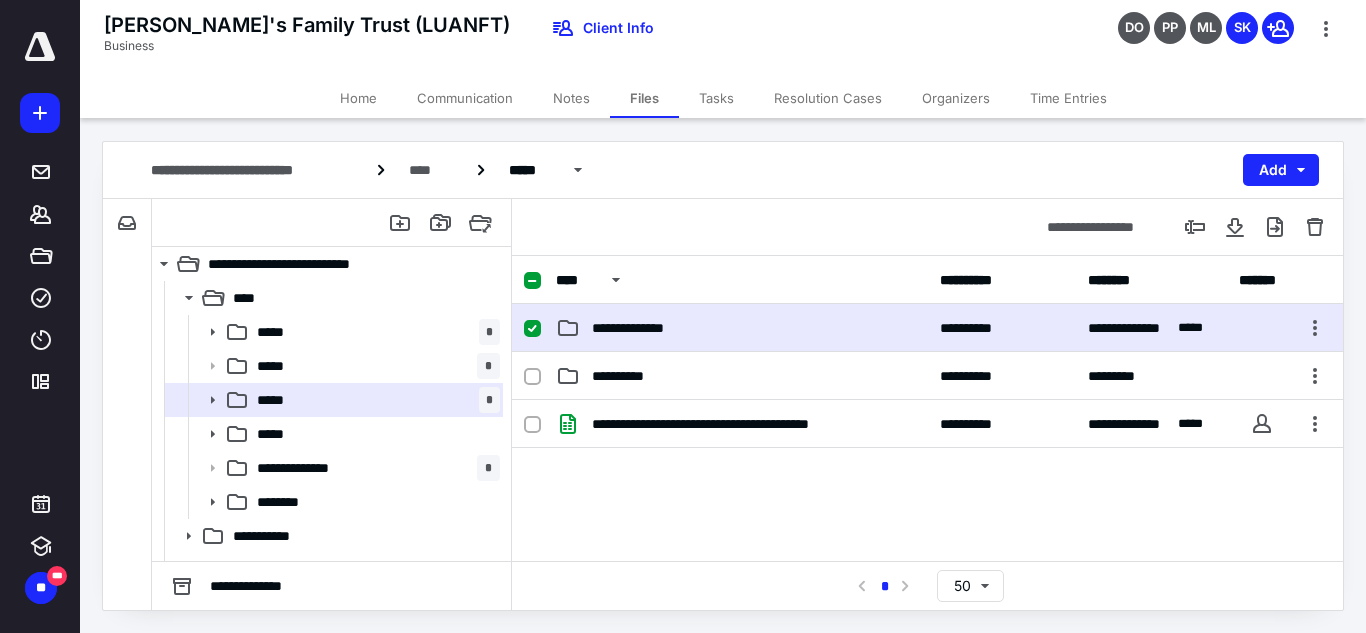 click on "**********" at bounding box center [742, 328] 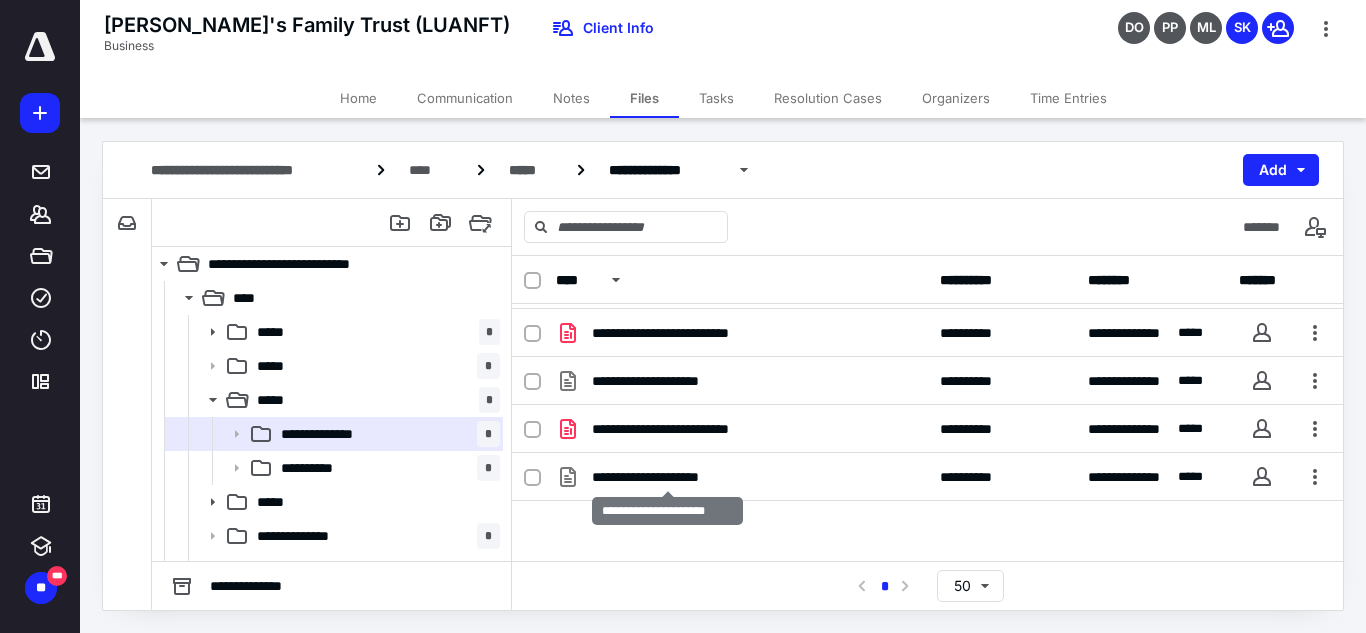 scroll, scrollTop: 0, scrollLeft: 0, axis: both 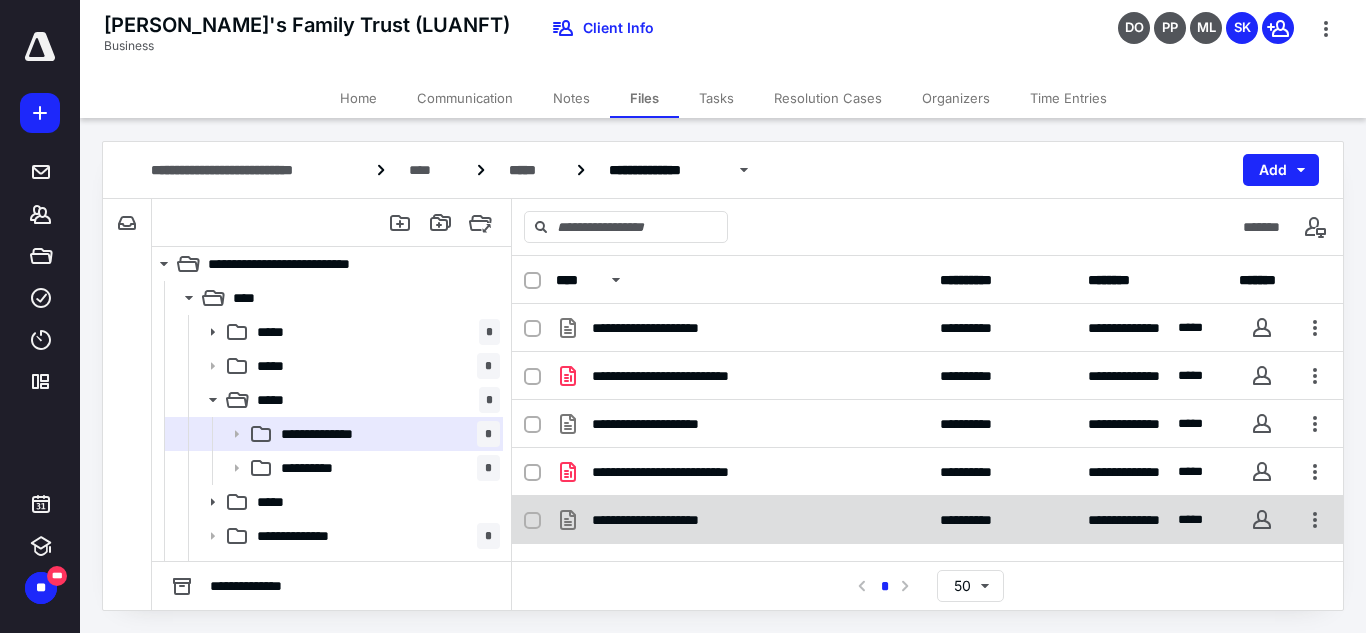 click at bounding box center (532, 521) 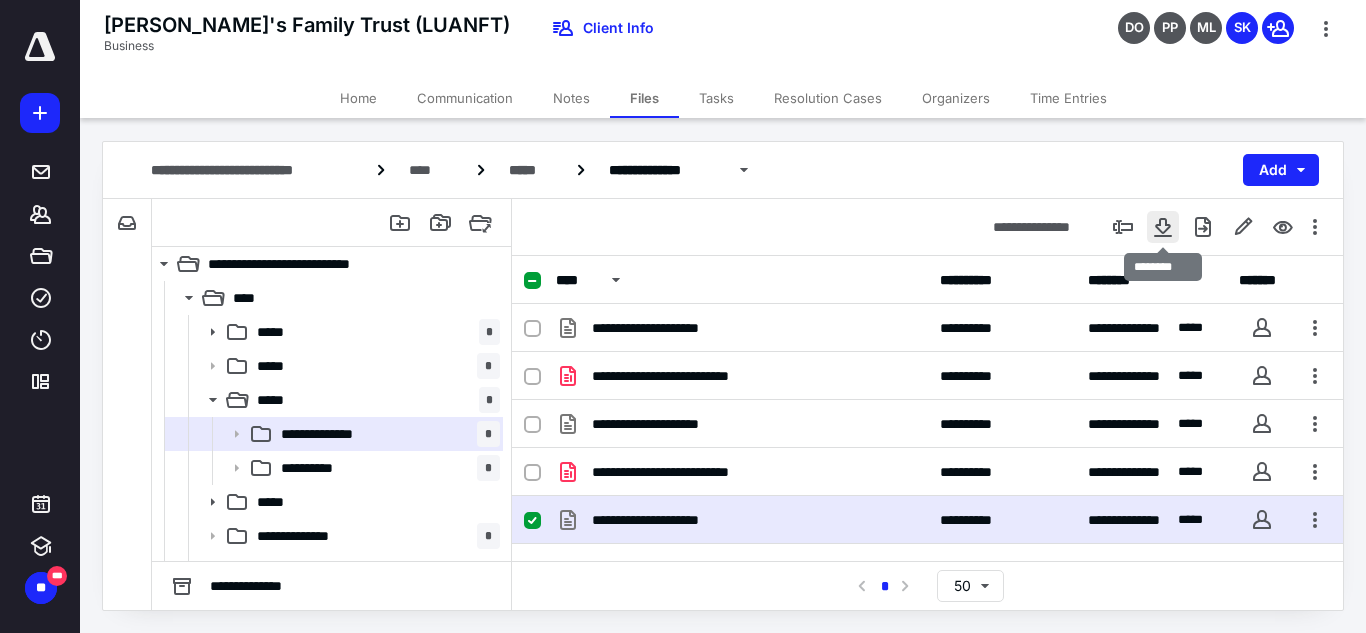 click at bounding box center [1163, 227] 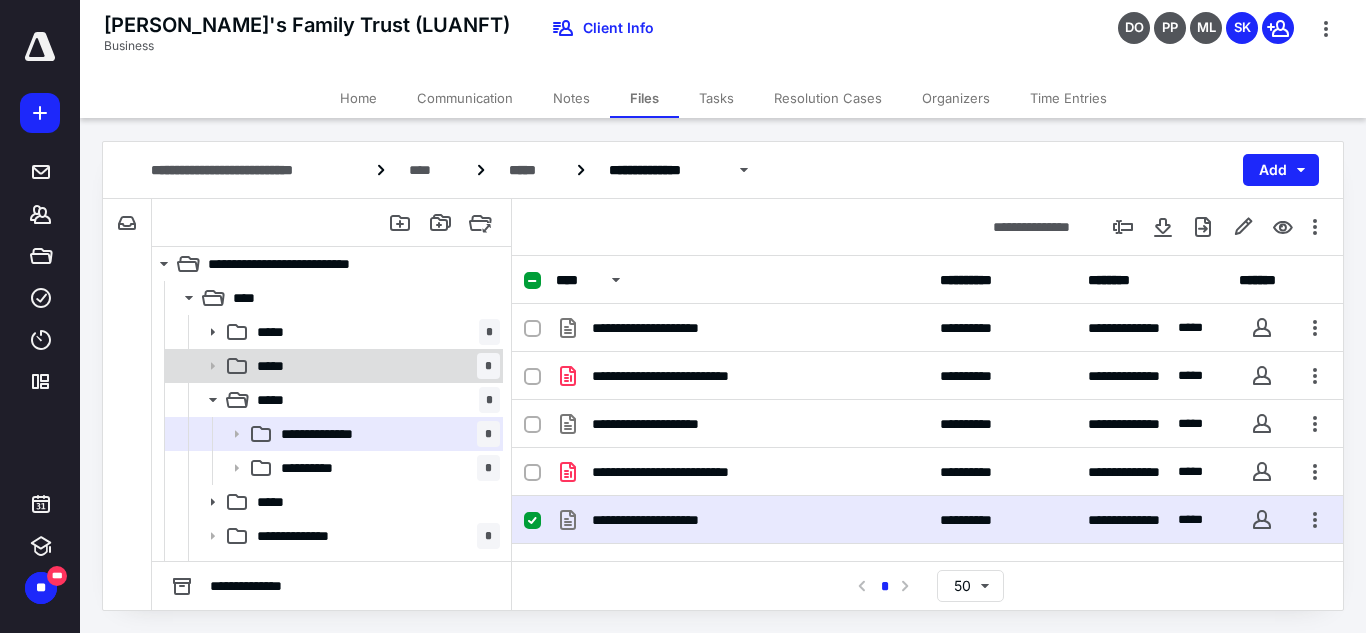 click on "***** *" at bounding box center (332, 366) 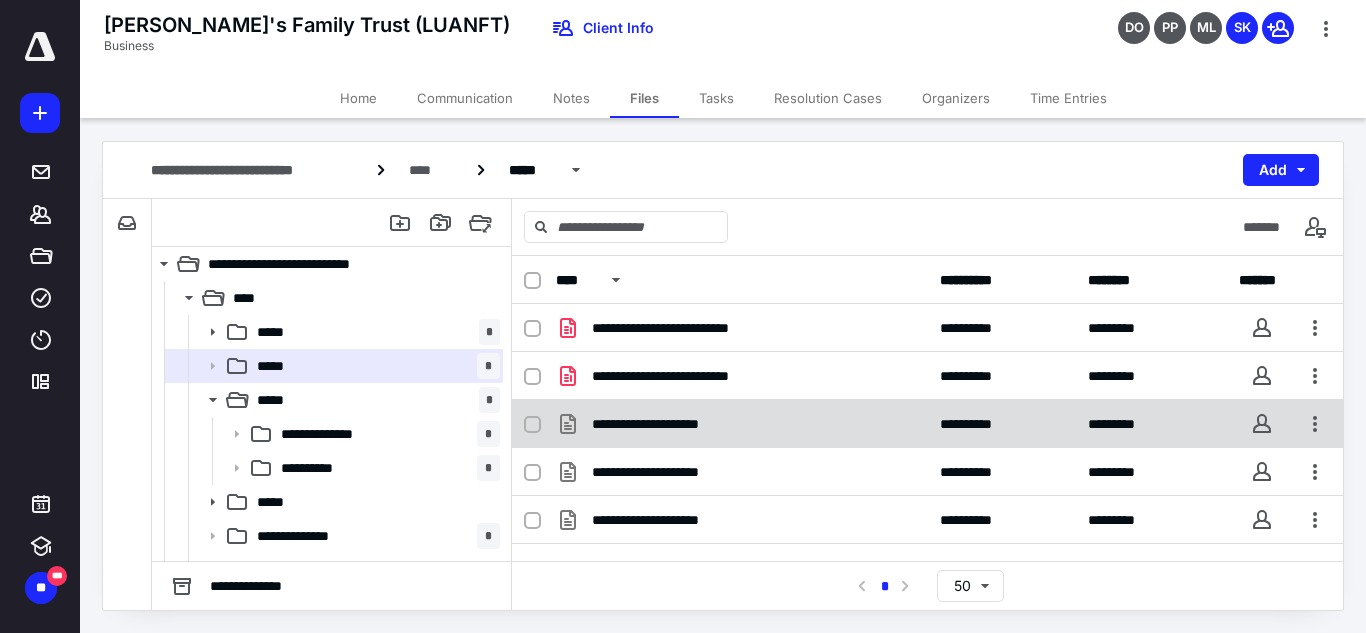 click on "**********" at bounding box center [742, 424] 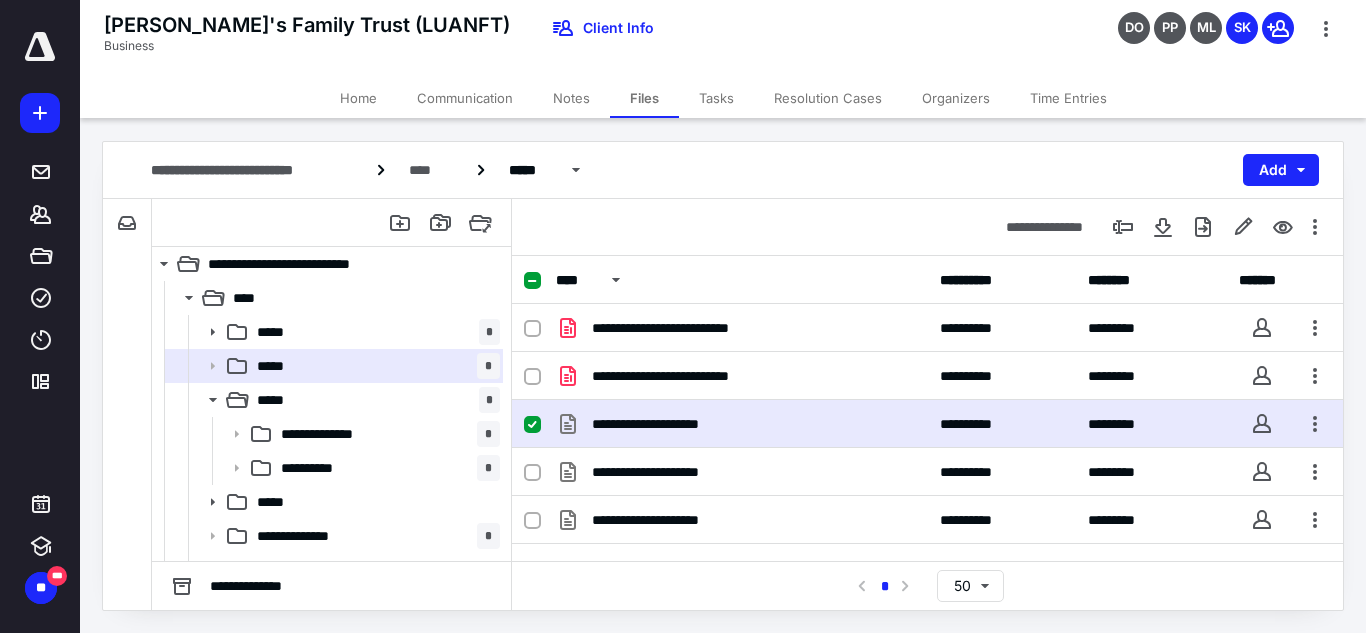 click on "**********" at bounding box center (742, 424) 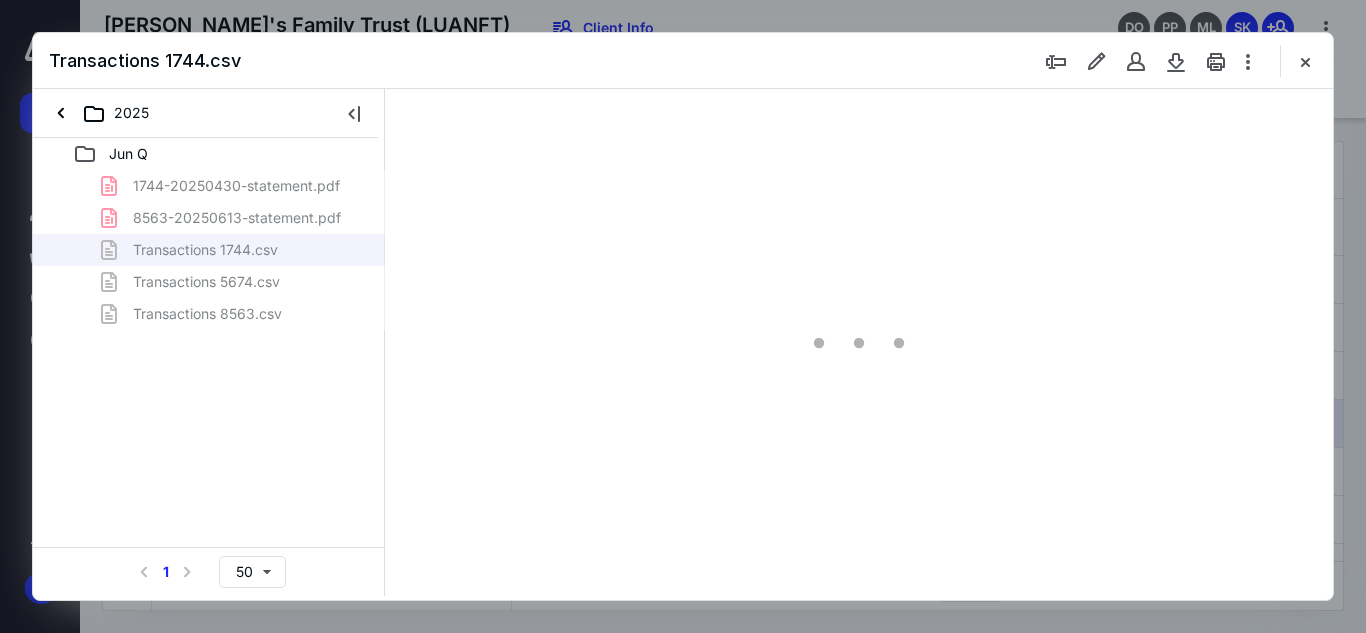 scroll, scrollTop: 0, scrollLeft: 0, axis: both 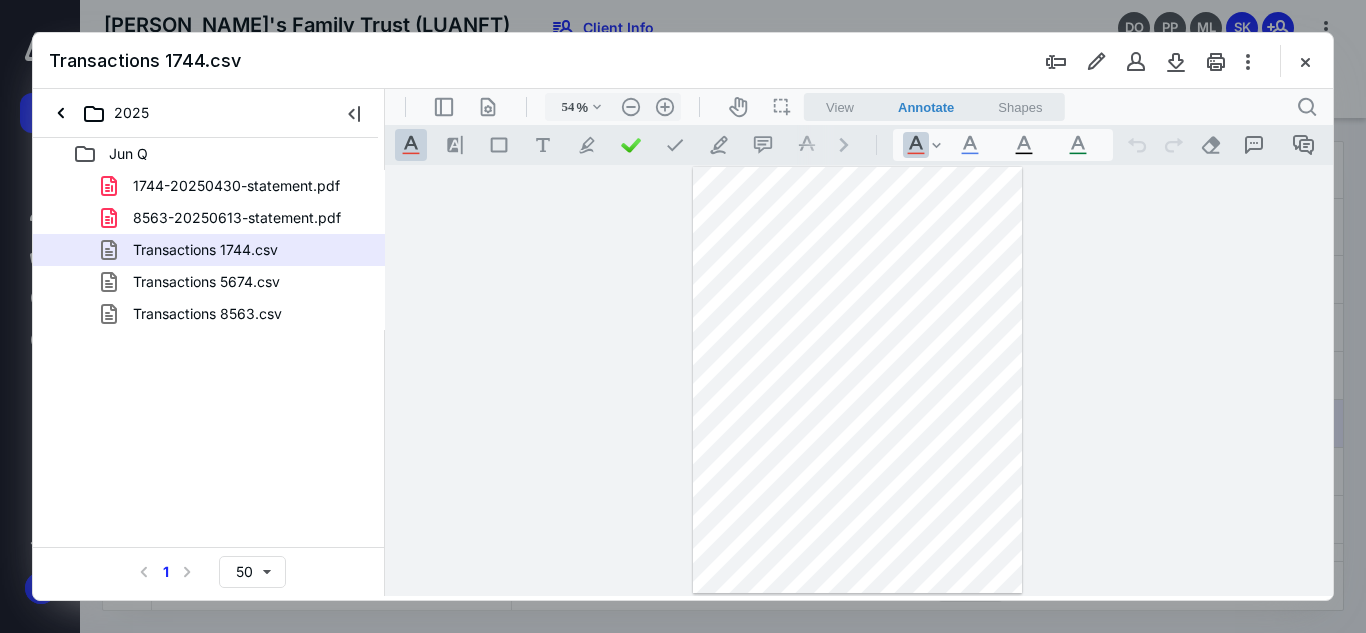 drag, startPoint x: 728, startPoint y: 204, endPoint x: 736, endPoint y: 197, distance: 10.630146 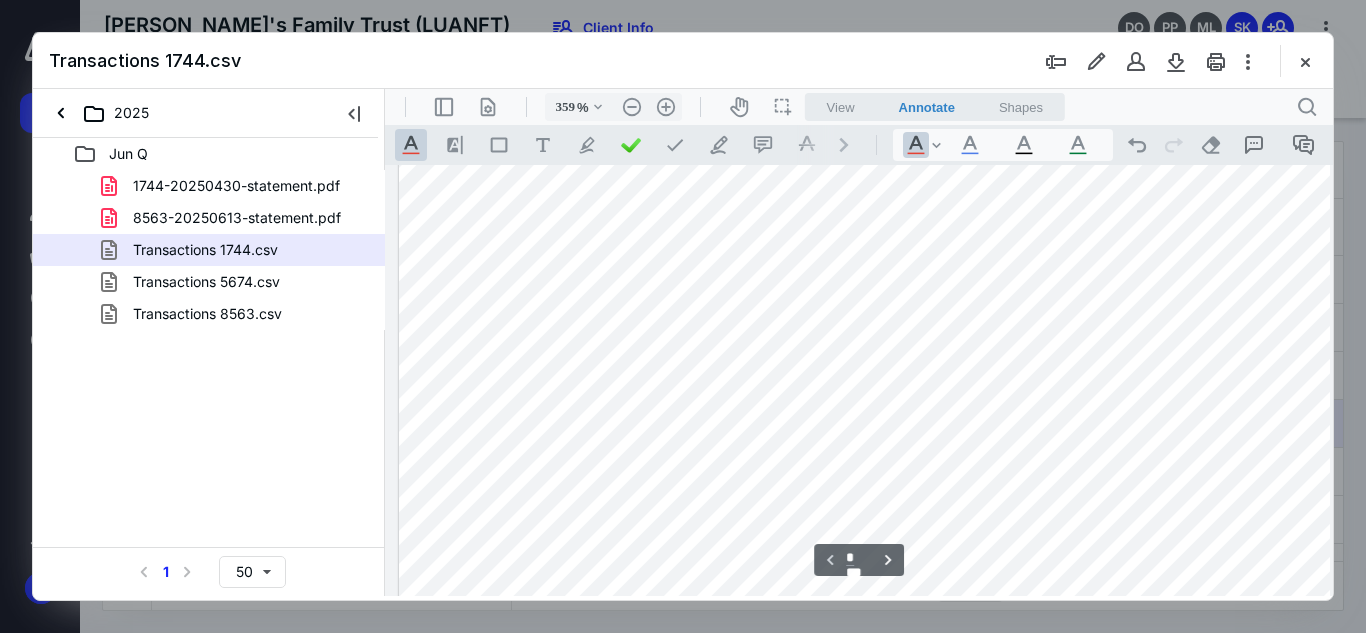 scroll, scrollTop: 170, scrollLeft: 482, axis: both 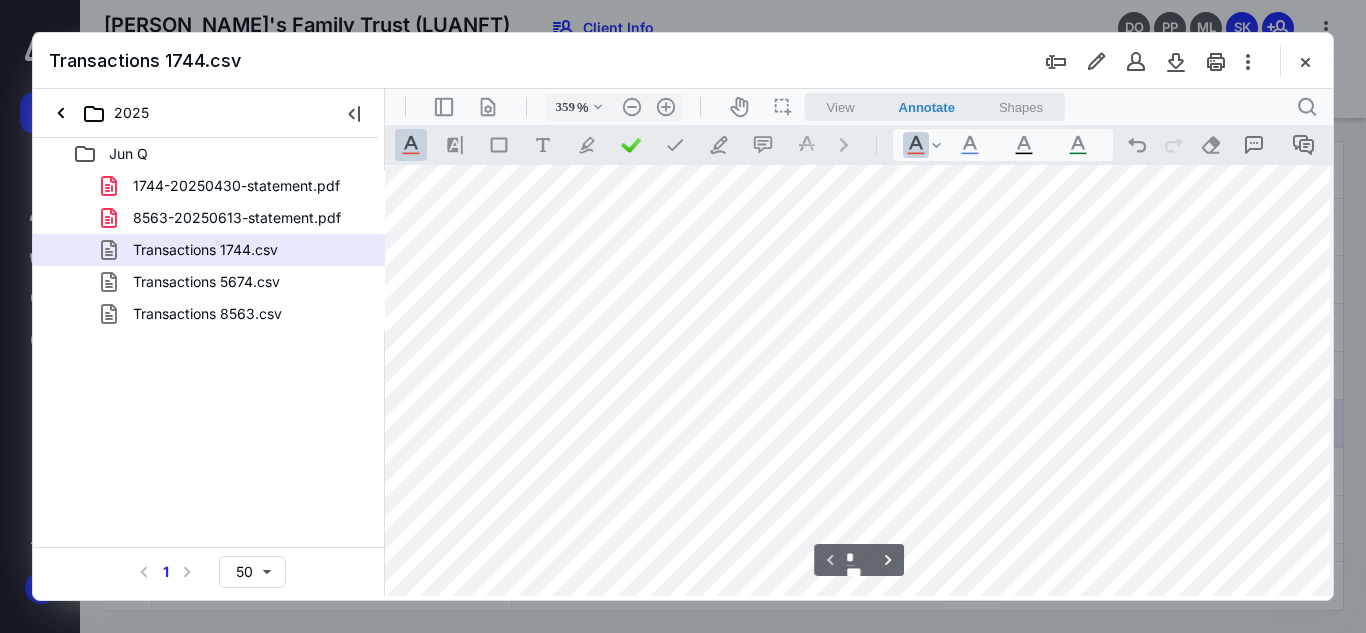 click at bounding box center [1015, 1430] 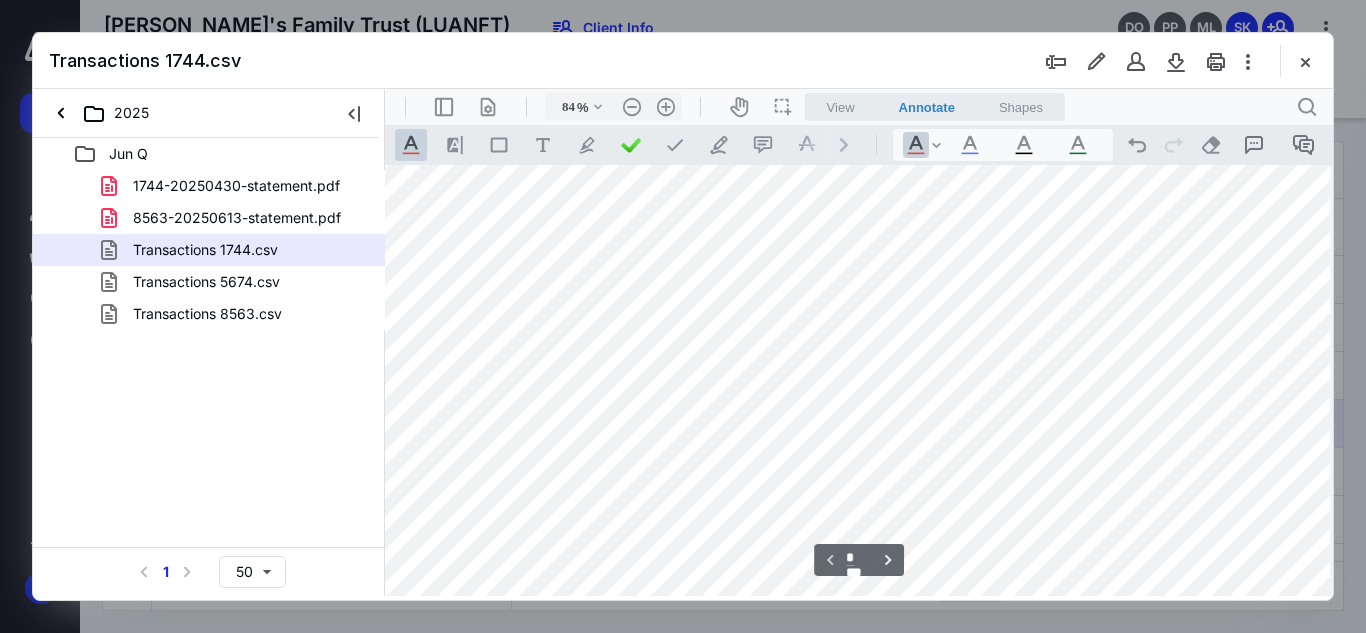 scroll, scrollTop: 16, scrollLeft: 0, axis: vertical 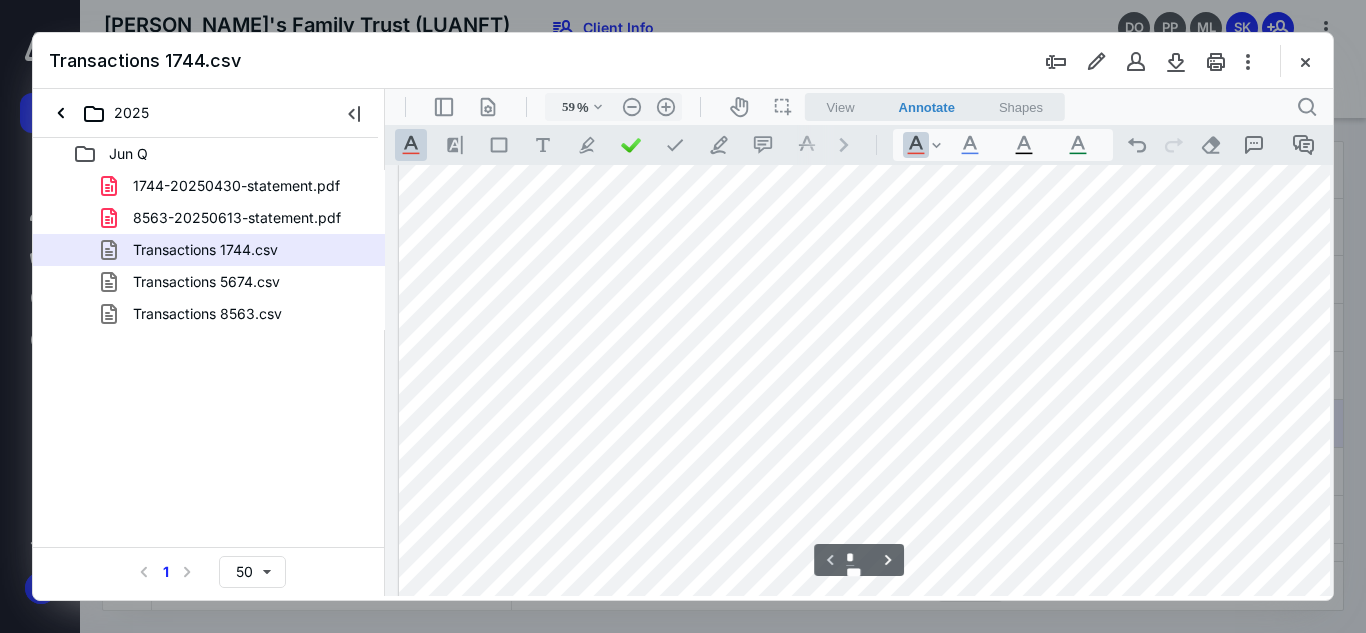 type on "52" 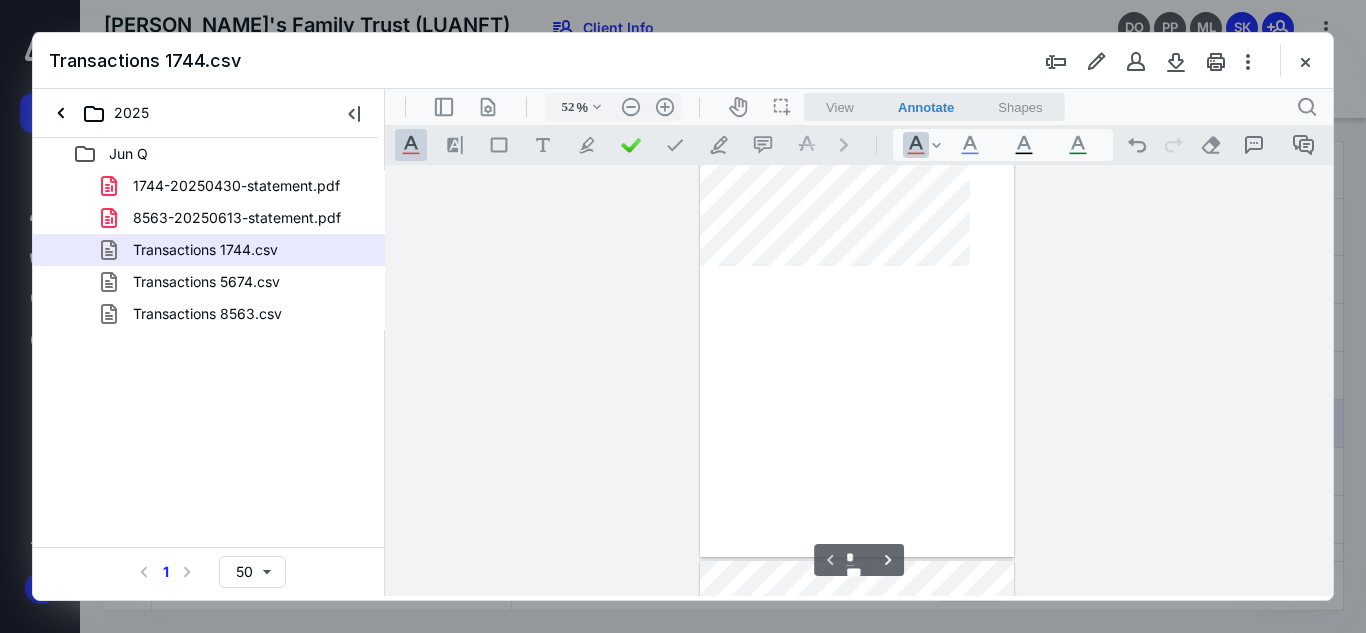 scroll, scrollTop: 0, scrollLeft: 0, axis: both 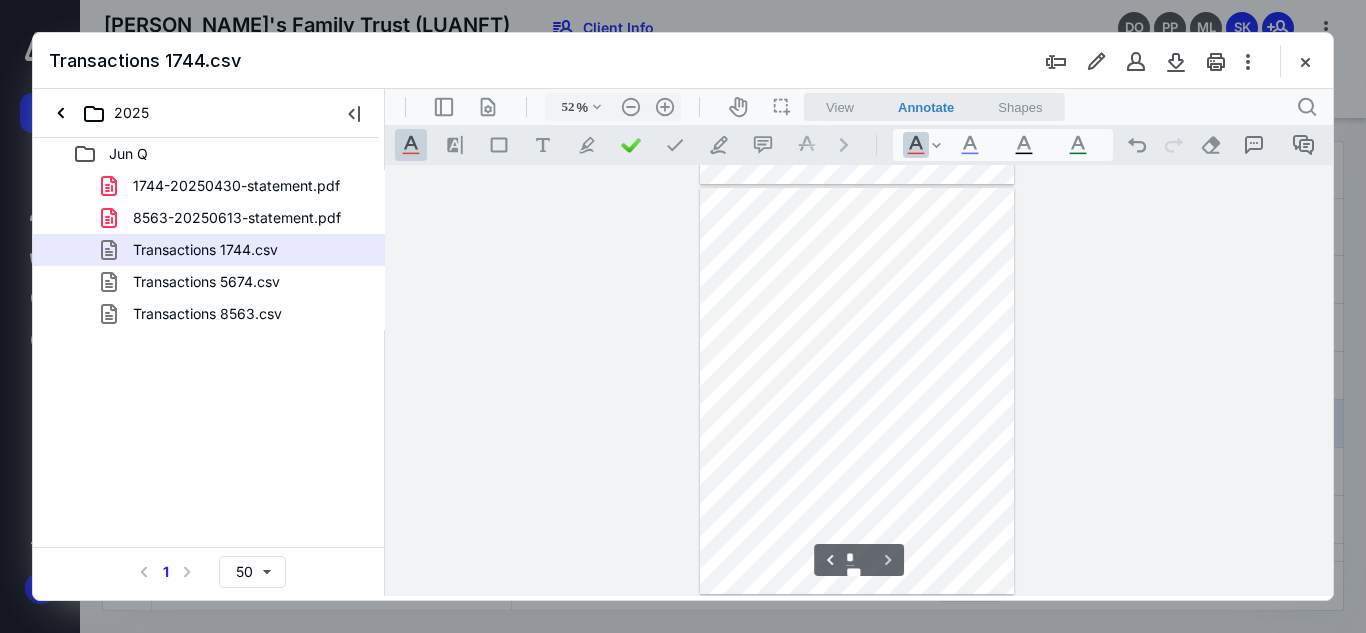 type on "*" 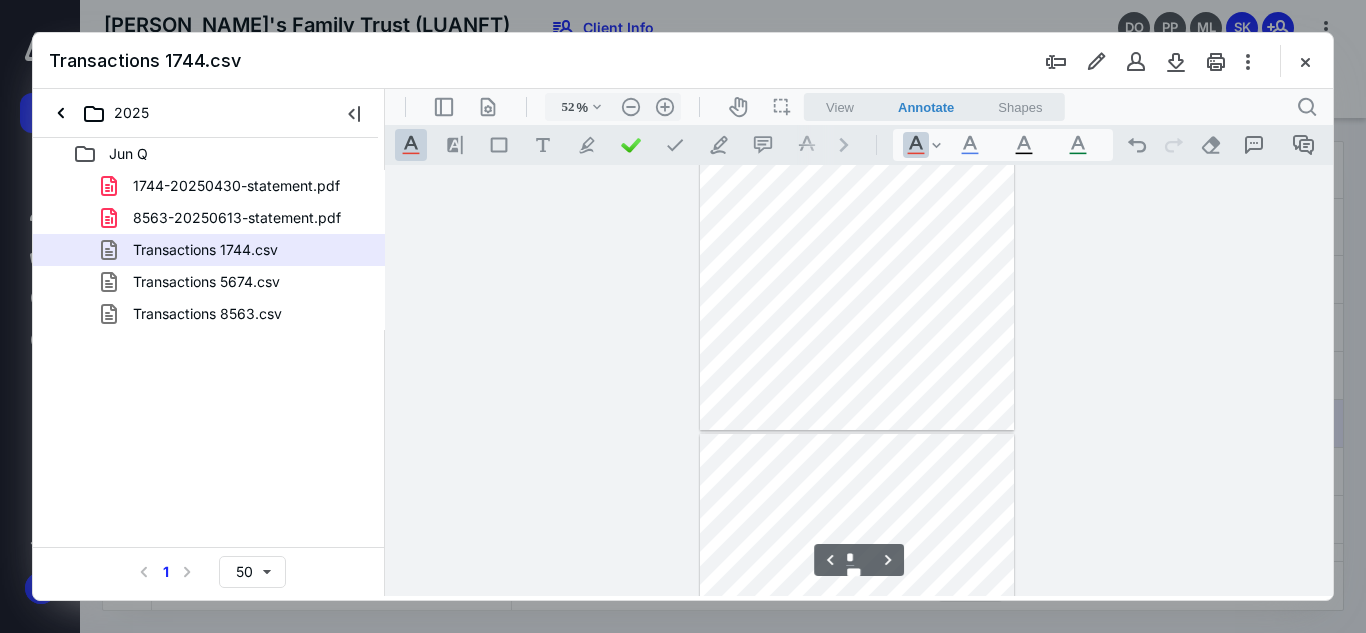 scroll, scrollTop: 543, scrollLeft: 0, axis: vertical 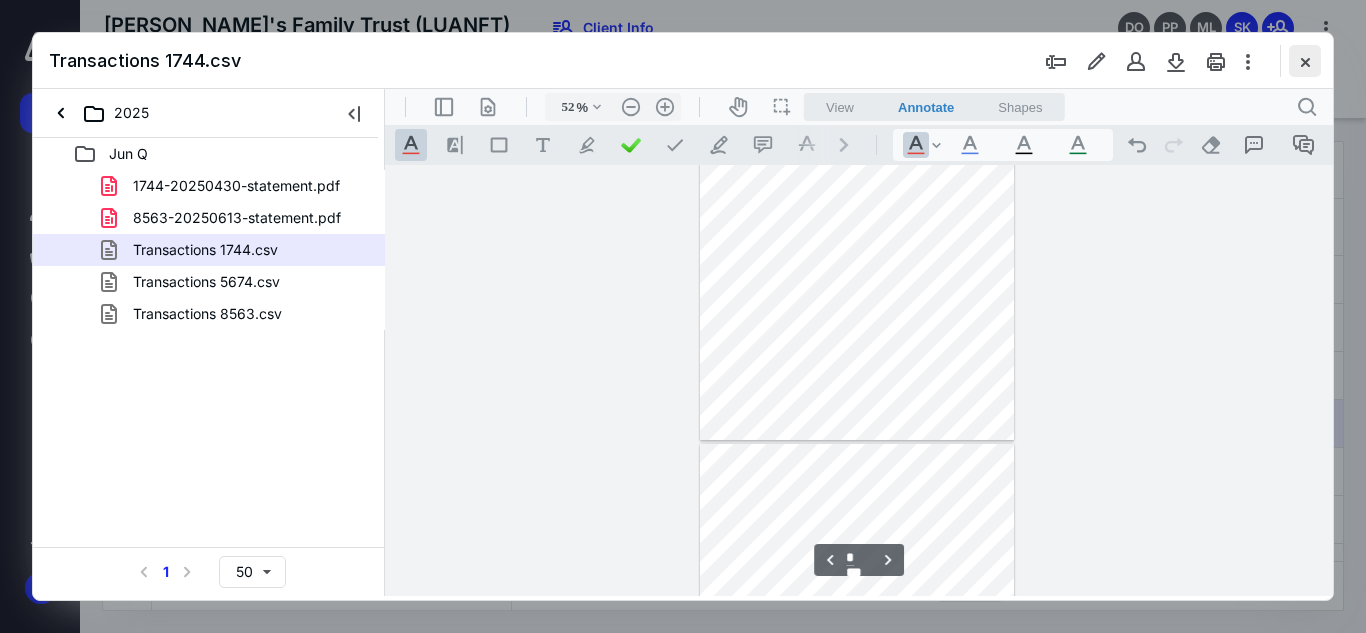 click at bounding box center [1305, 61] 